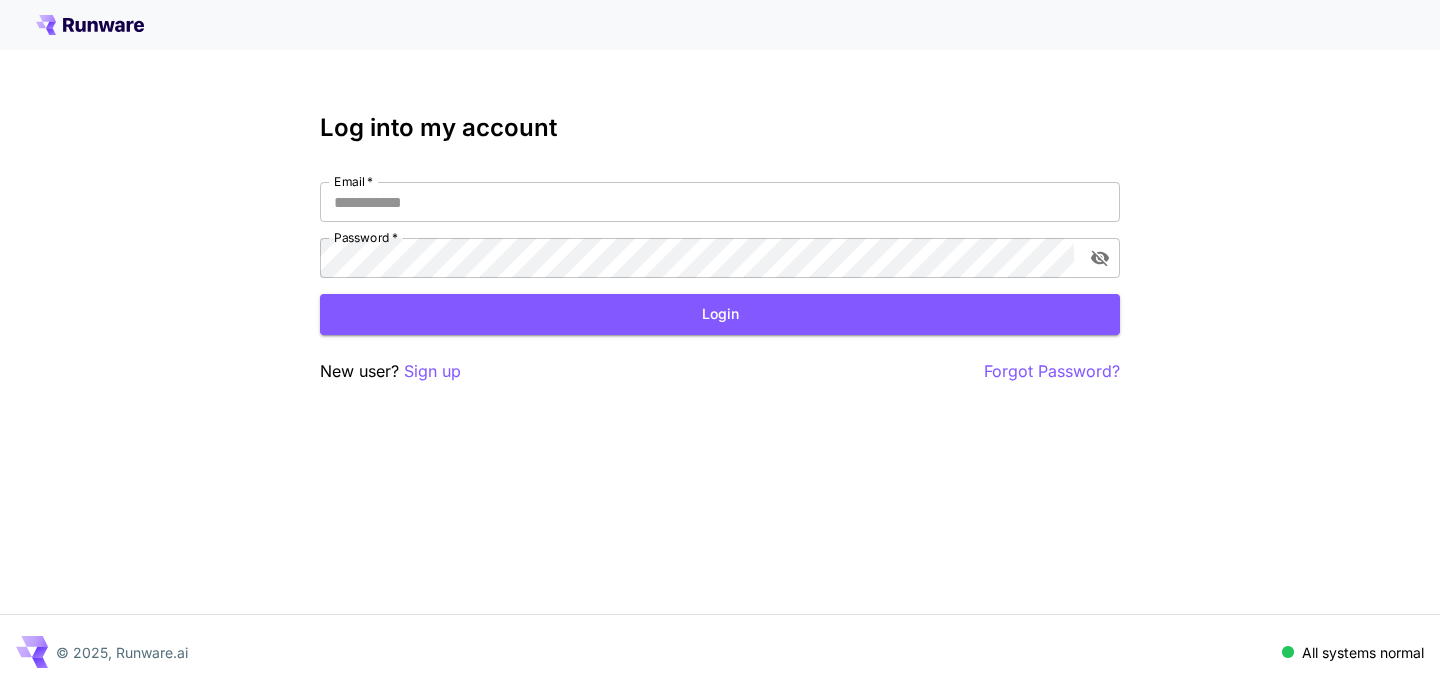 scroll, scrollTop: 0, scrollLeft: 0, axis: both 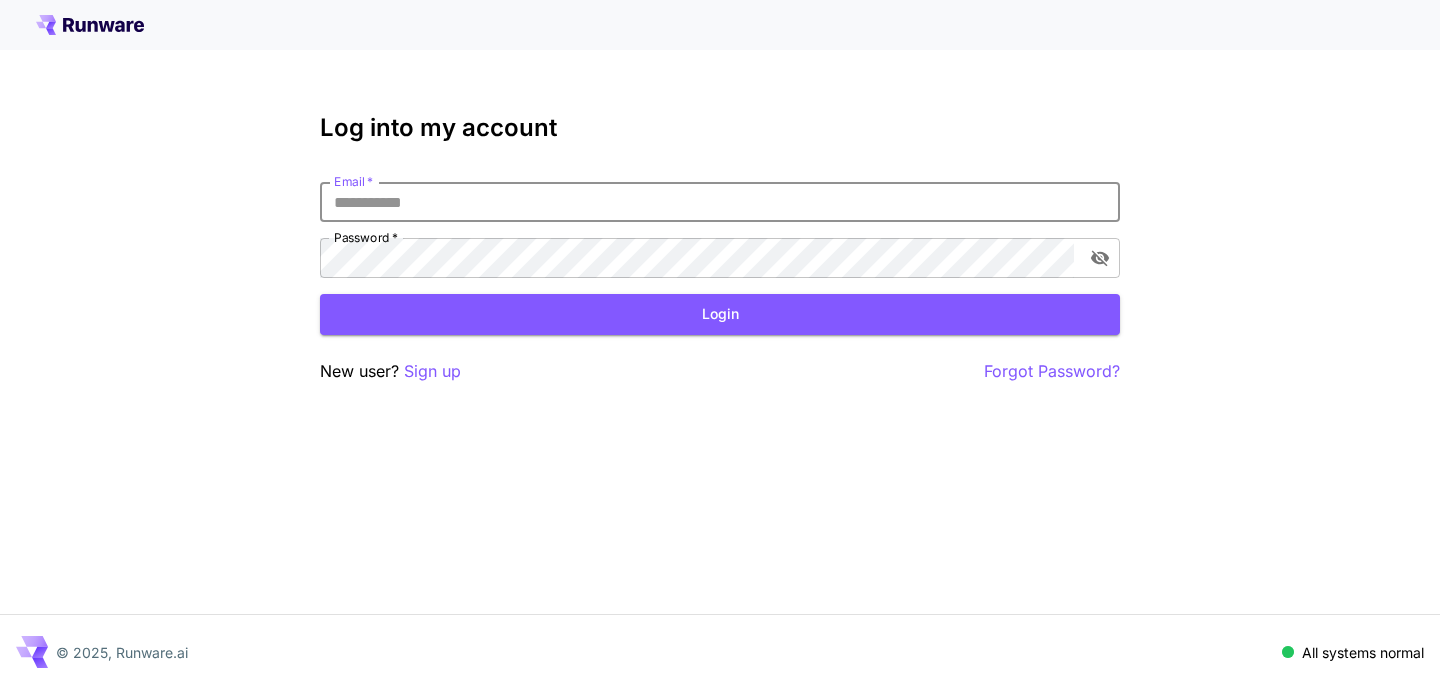 click on "Email   *" at bounding box center [720, 202] 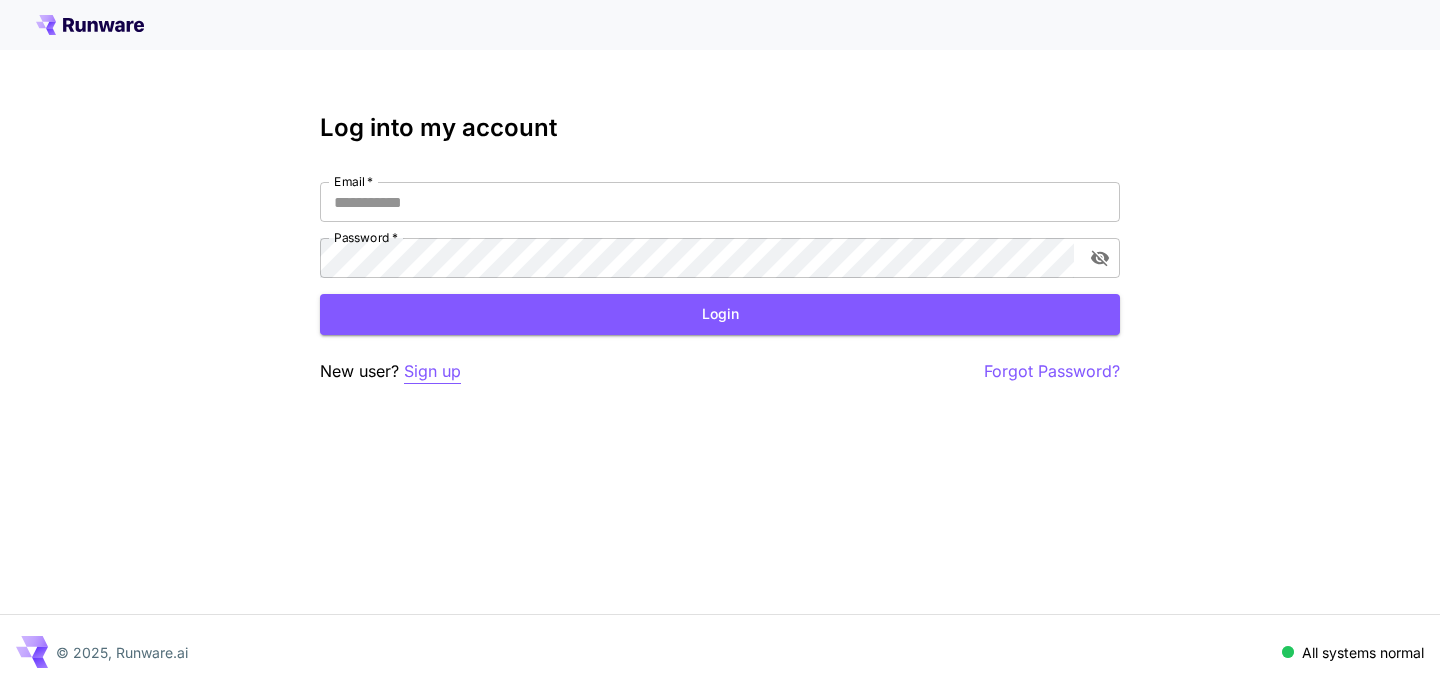 click on "Sign up" at bounding box center [432, 371] 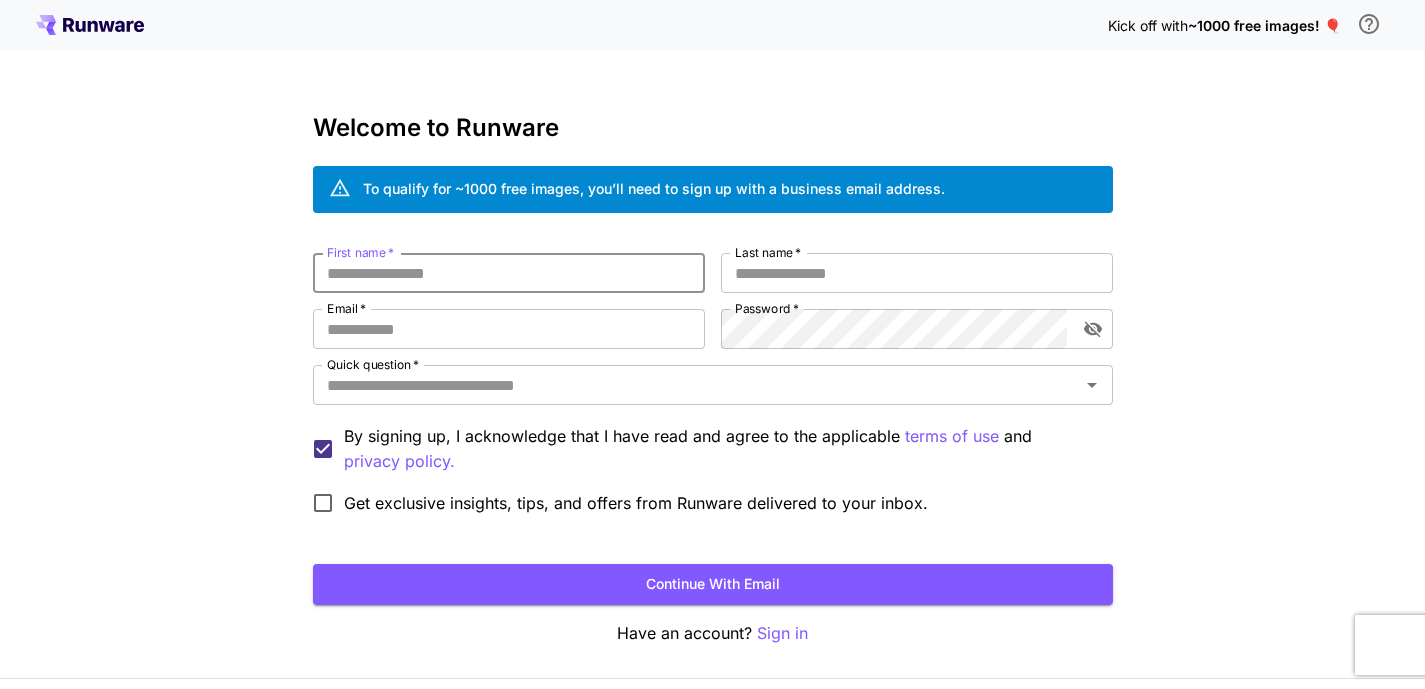 click on "First name   *" at bounding box center [509, 273] 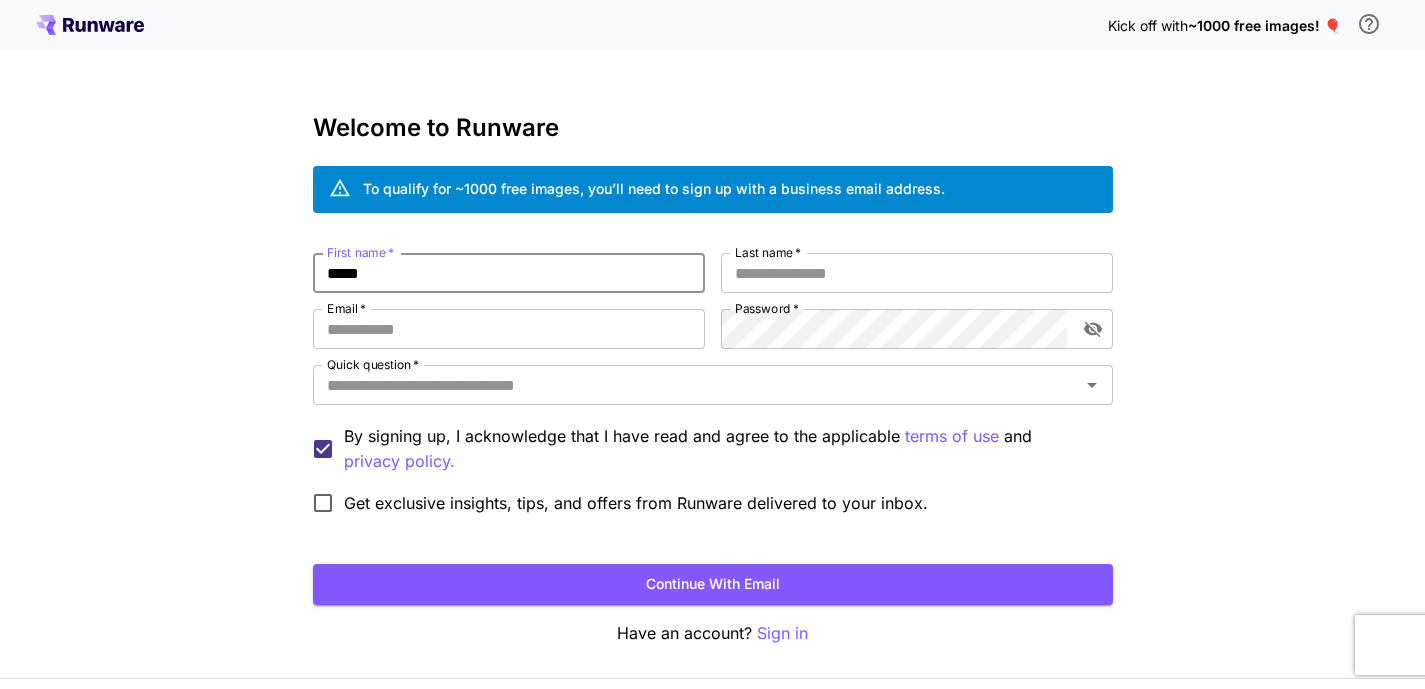 type on "*****" 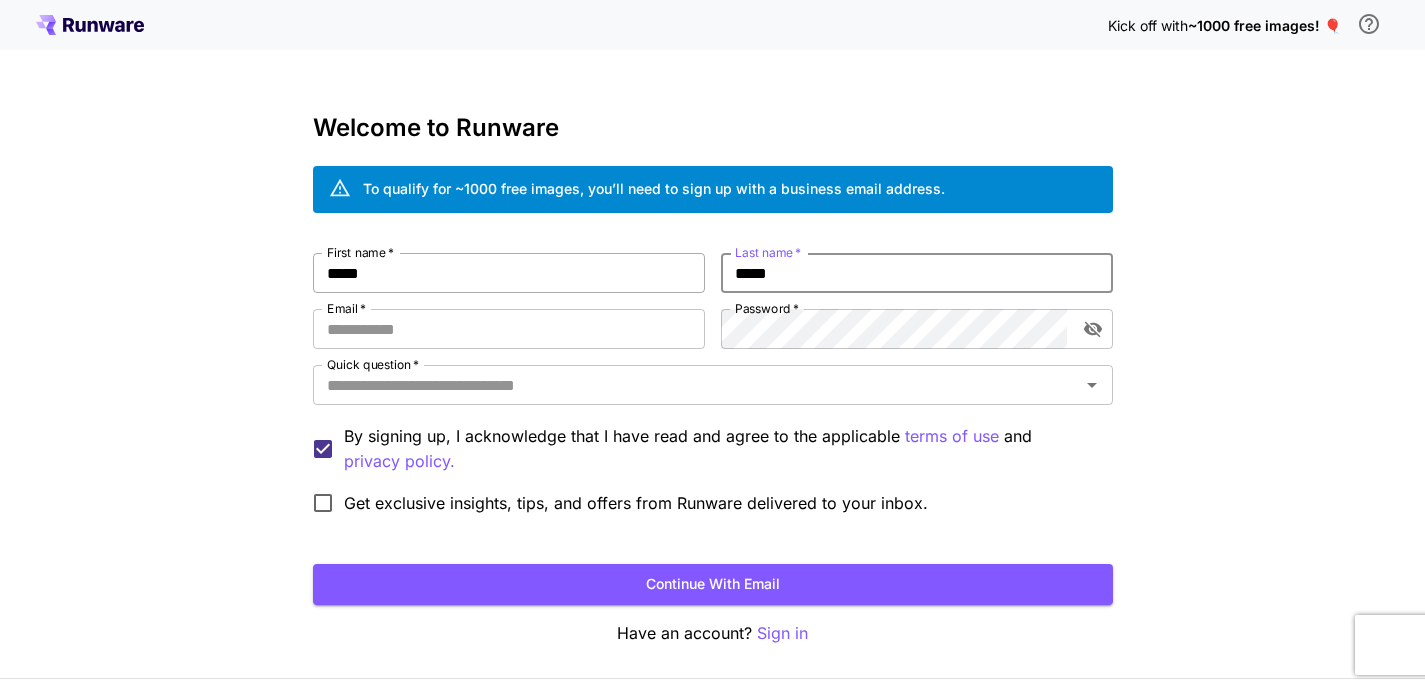 type on "*****" 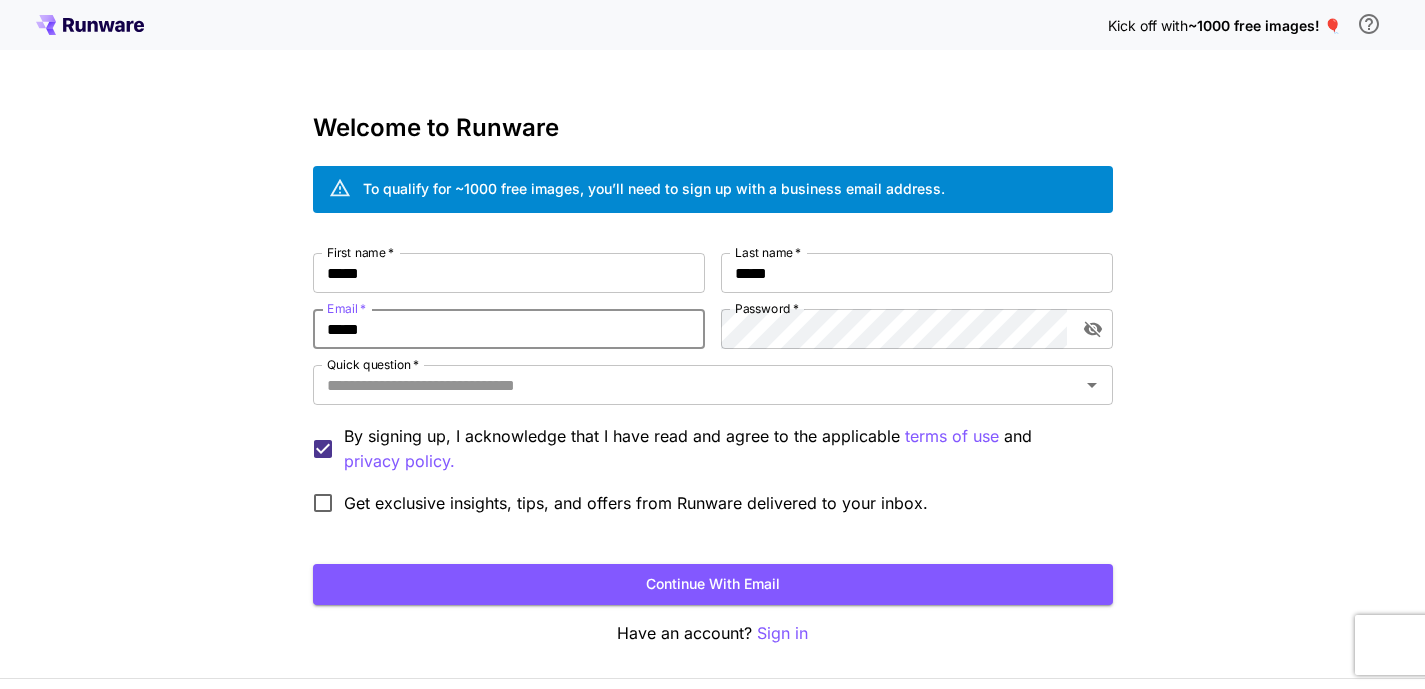 type on "**********" 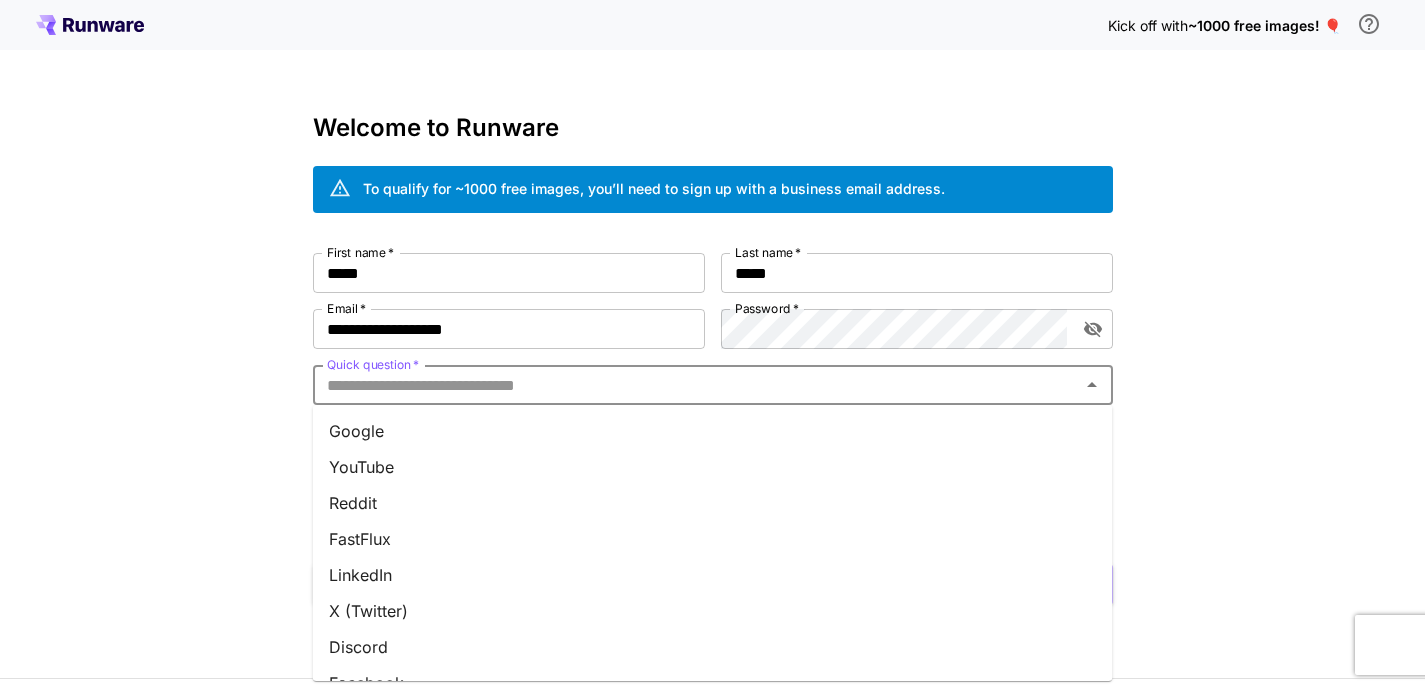 click on "Quick question   *" at bounding box center (696, 385) 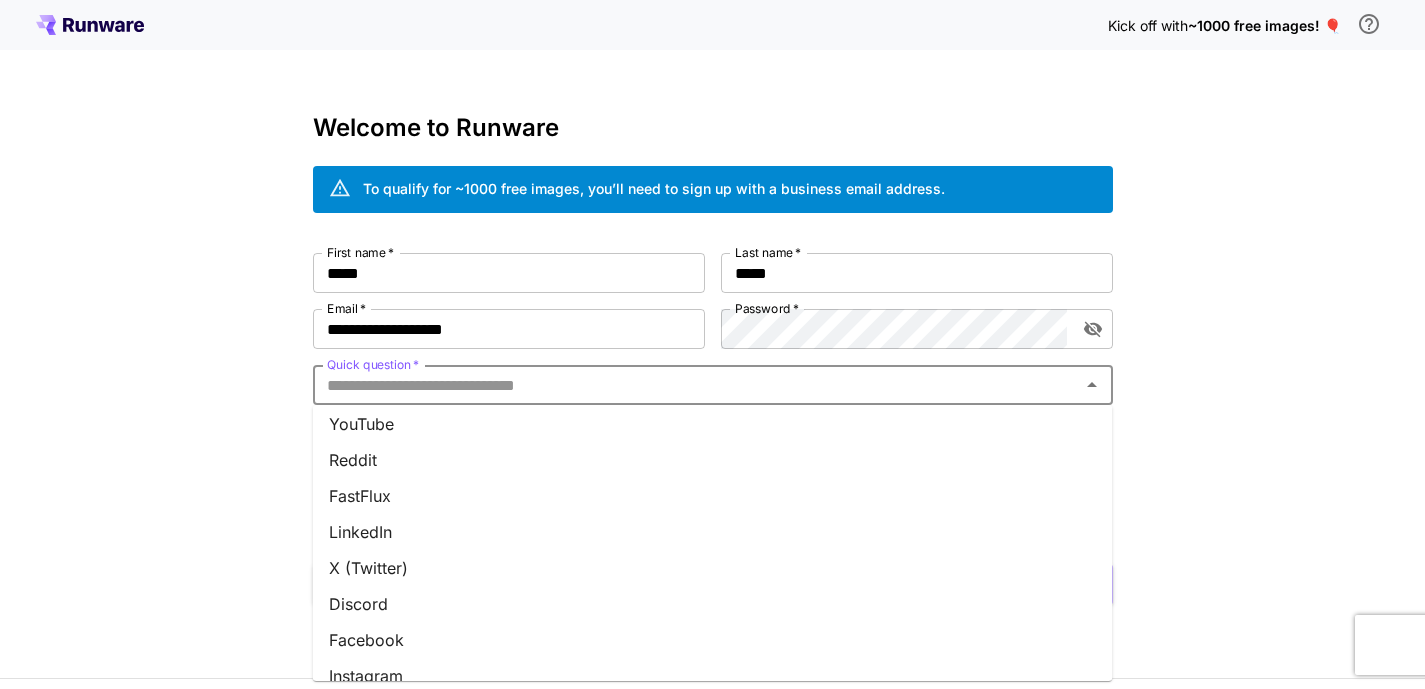 scroll, scrollTop: 0, scrollLeft: 0, axis: both 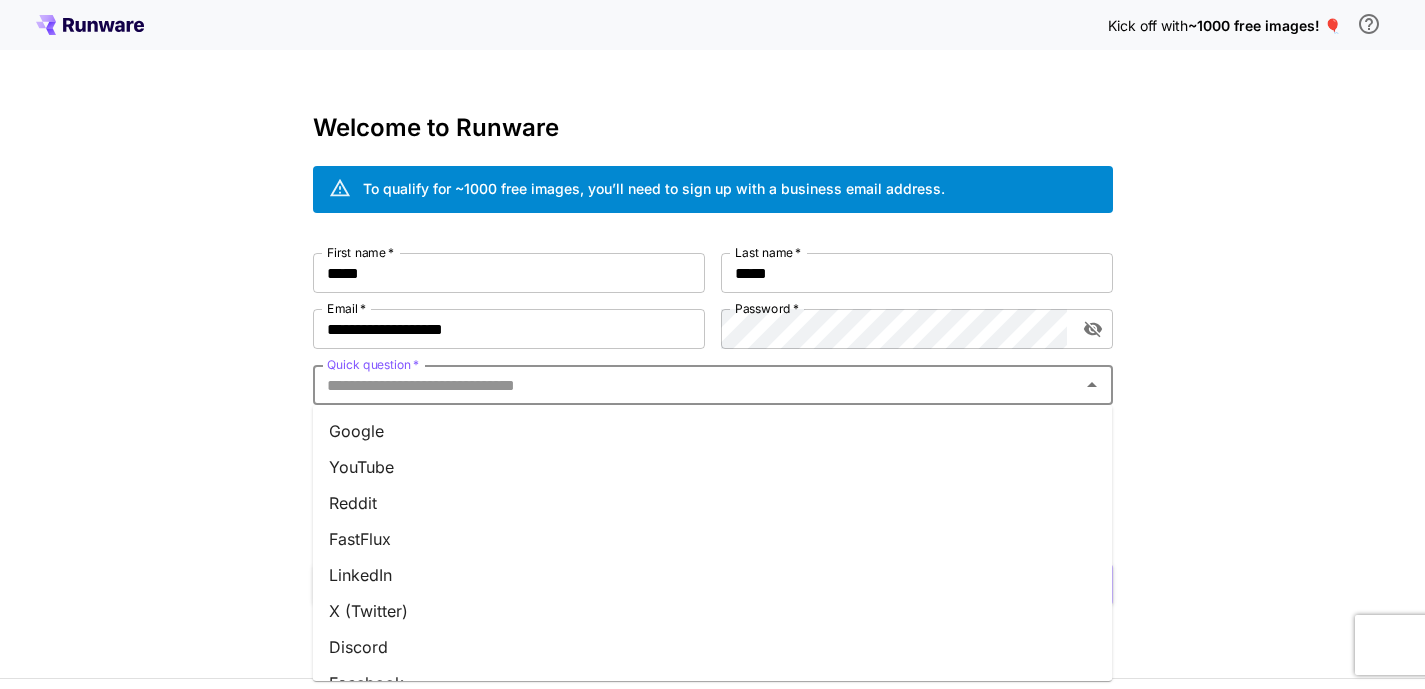 click on "Google" at bounding box center (713, 431) 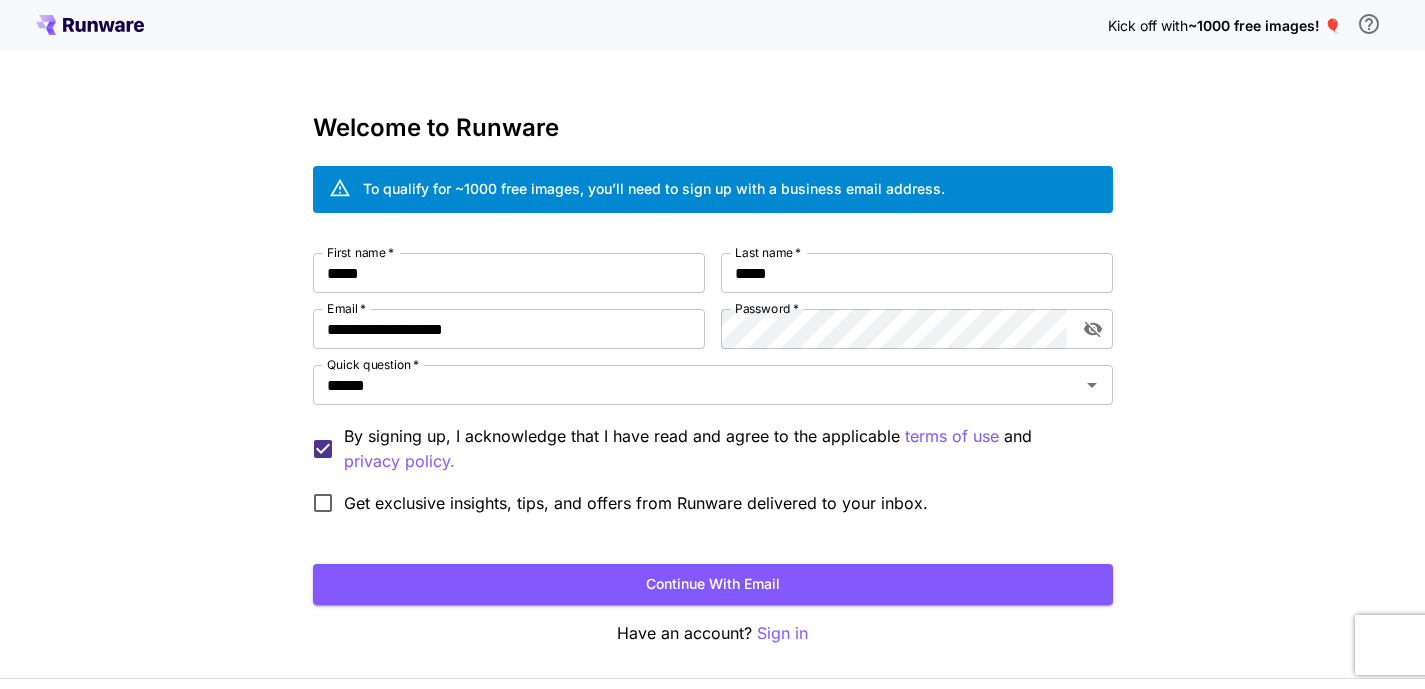 click on "Get exclusive insights, tips, and offers from Runware delivered to your inbox." at bounding box center (636, 503) 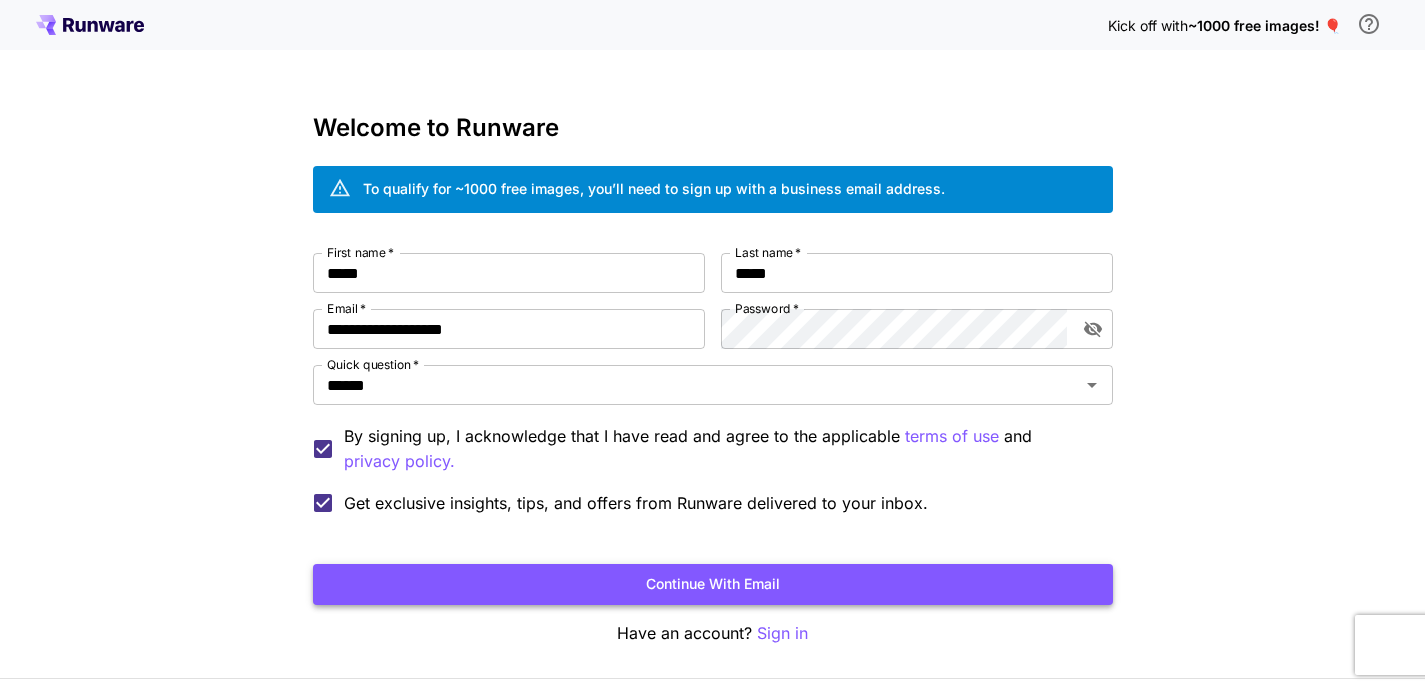 click on "Continue with email" at bounding box center (713, 584) 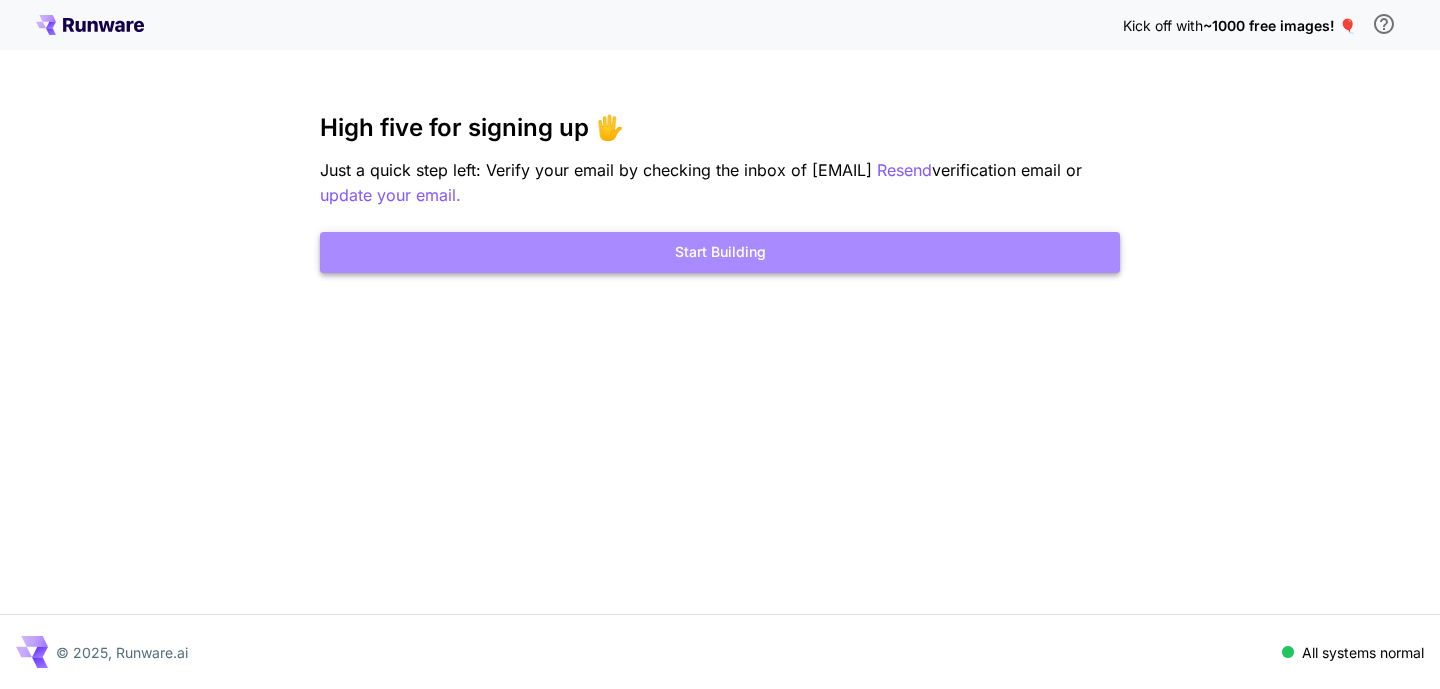 click on "Start Building" at bounding box center [720, 252] 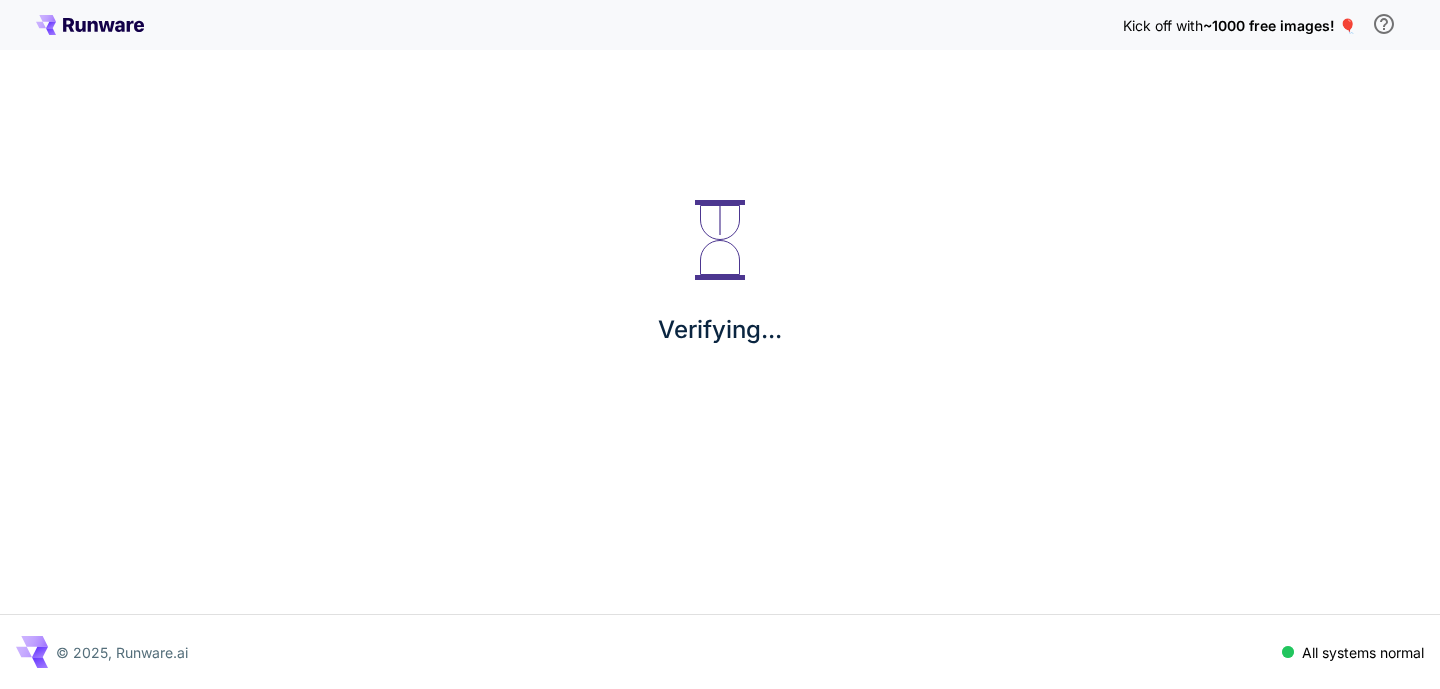 scroll, scrollTop: 0, scrollLeft: 0, axis: both 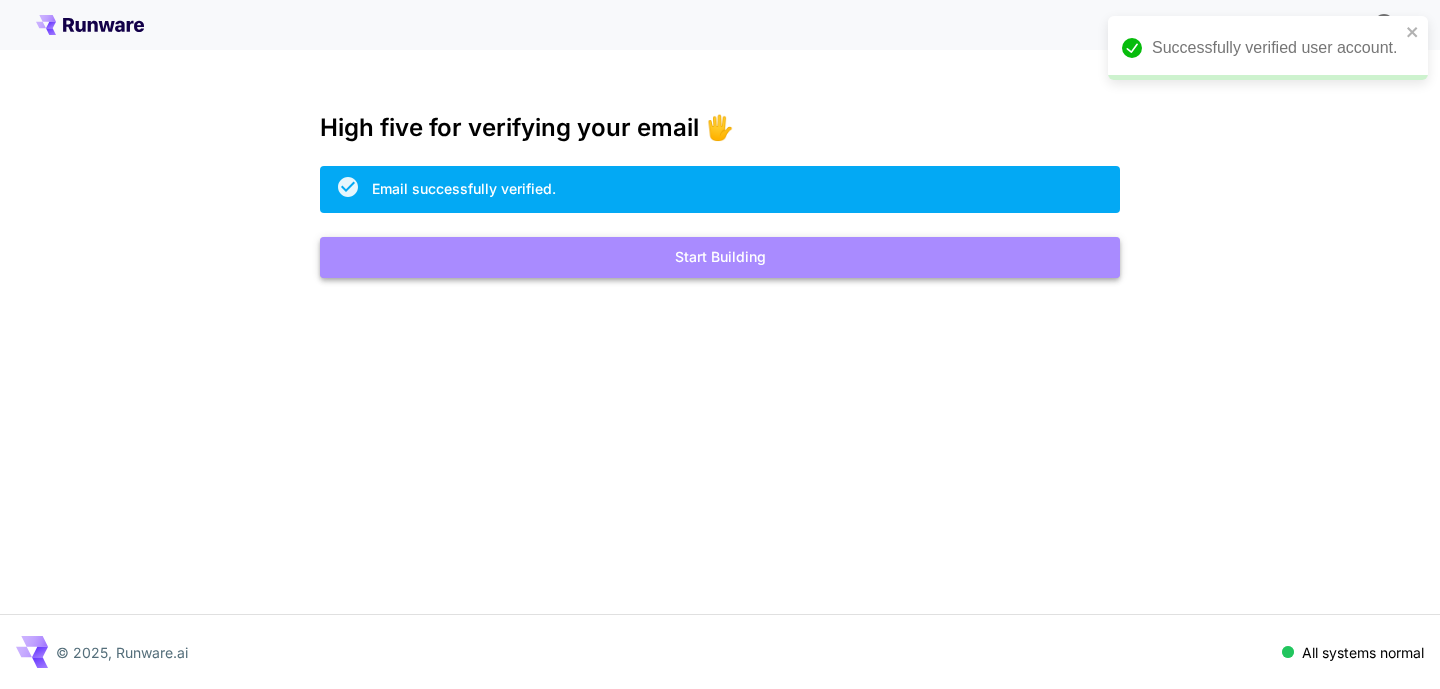 click on "Start Building" at bounding box center [720, 257] 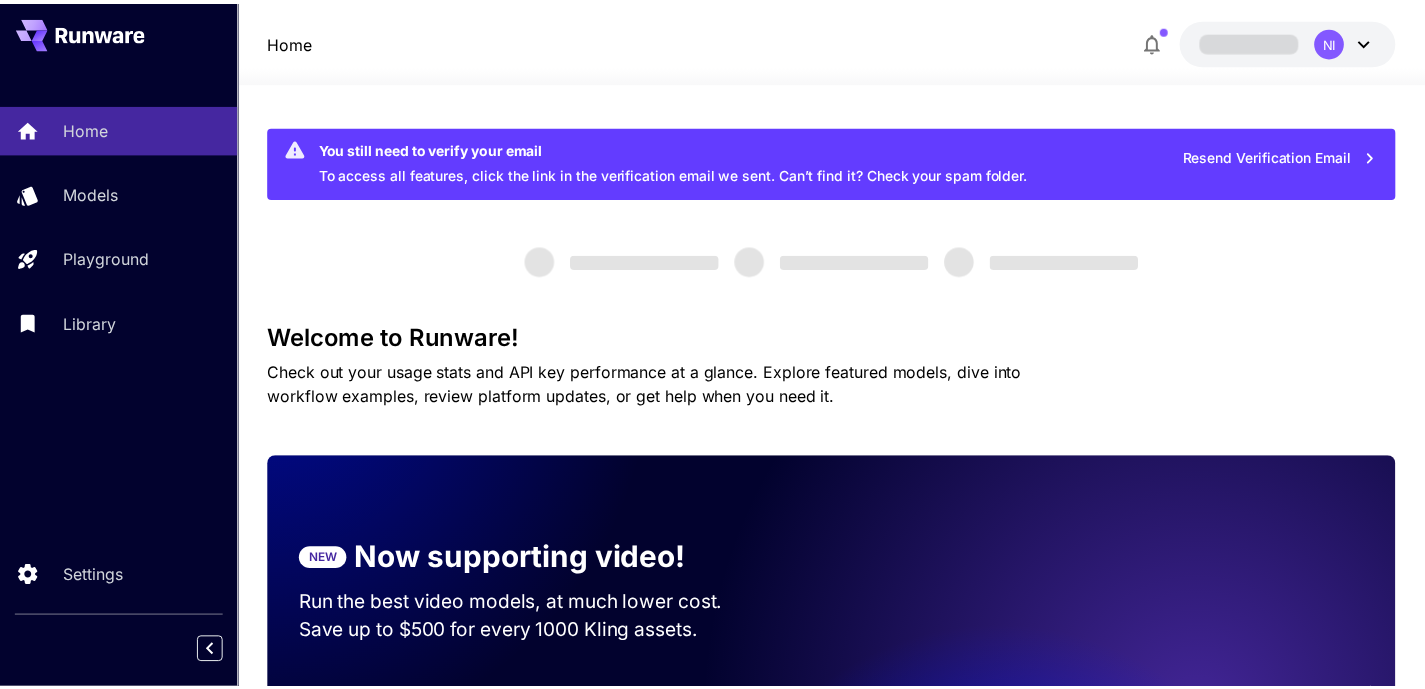 scroll, scrollTop: 0, scrollLeft: 0, axis: both 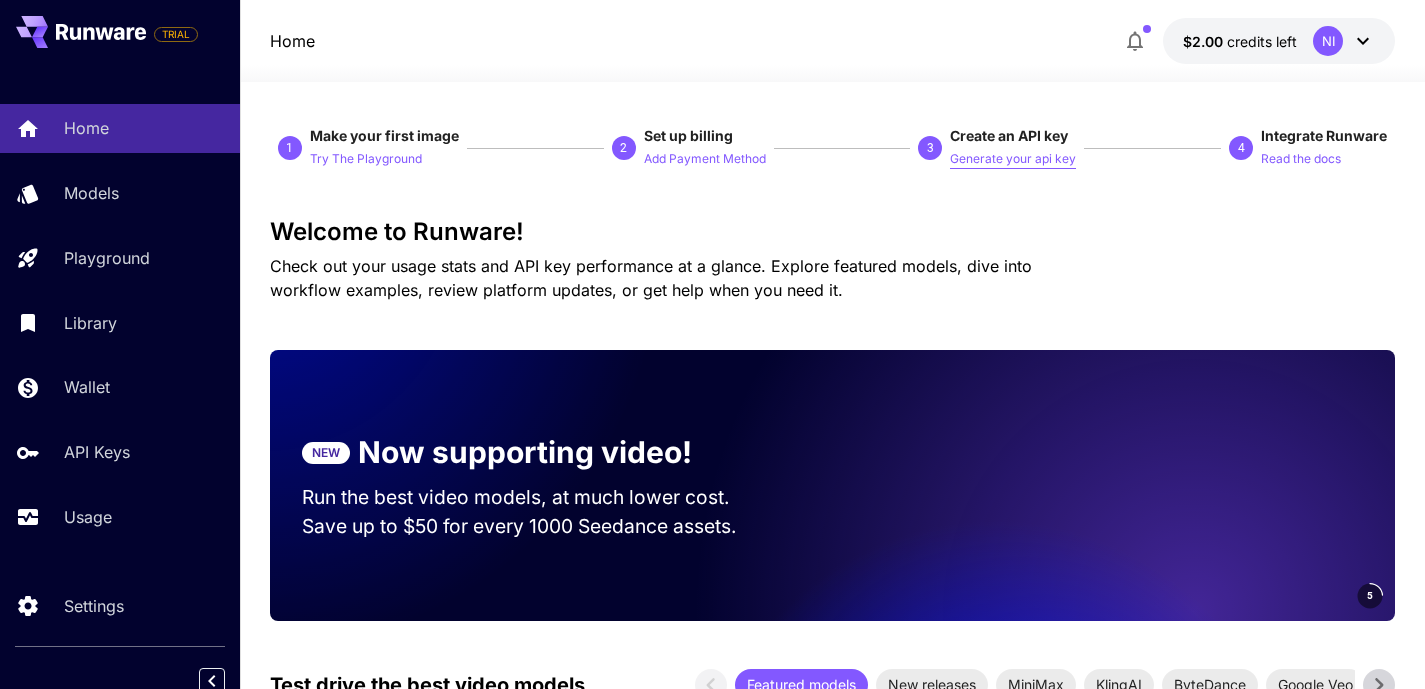 click on "Generate your api key" at bounding box center (1013, 159) 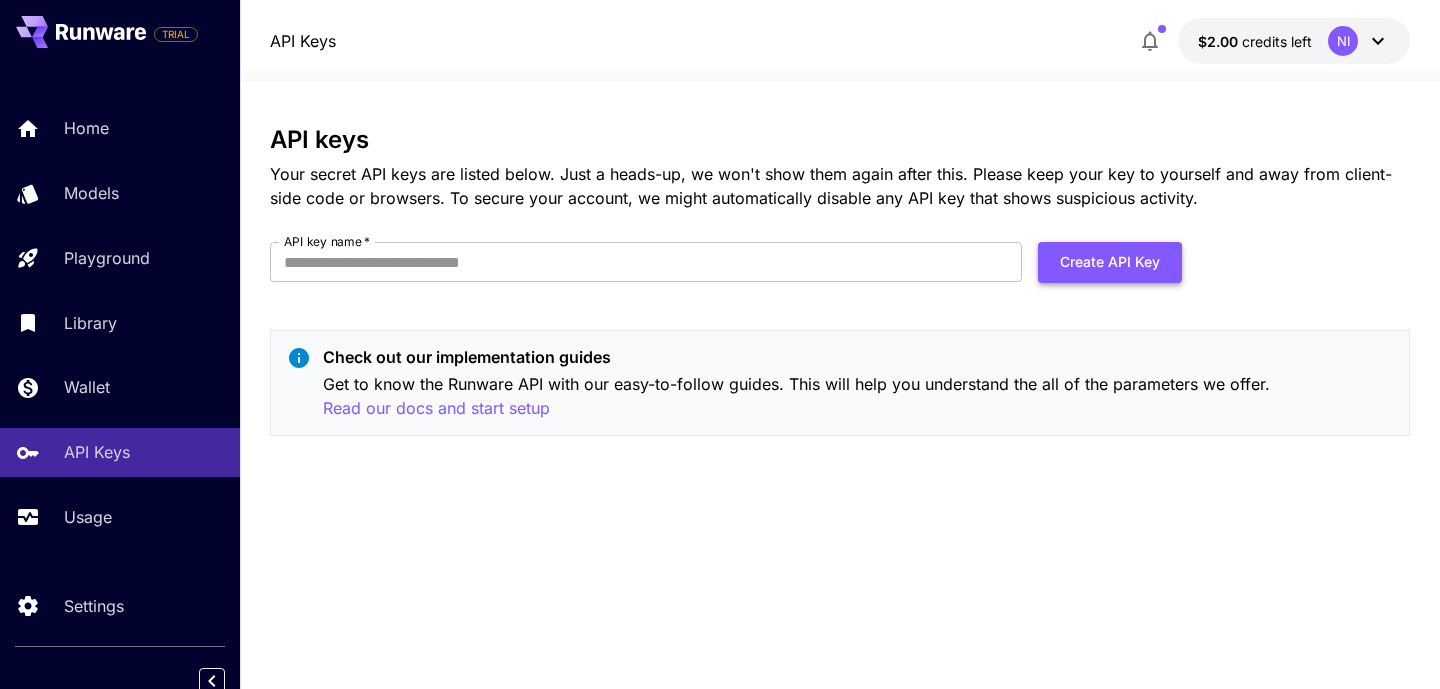 click on "Create API Key" at bounding box center [1110, 262] 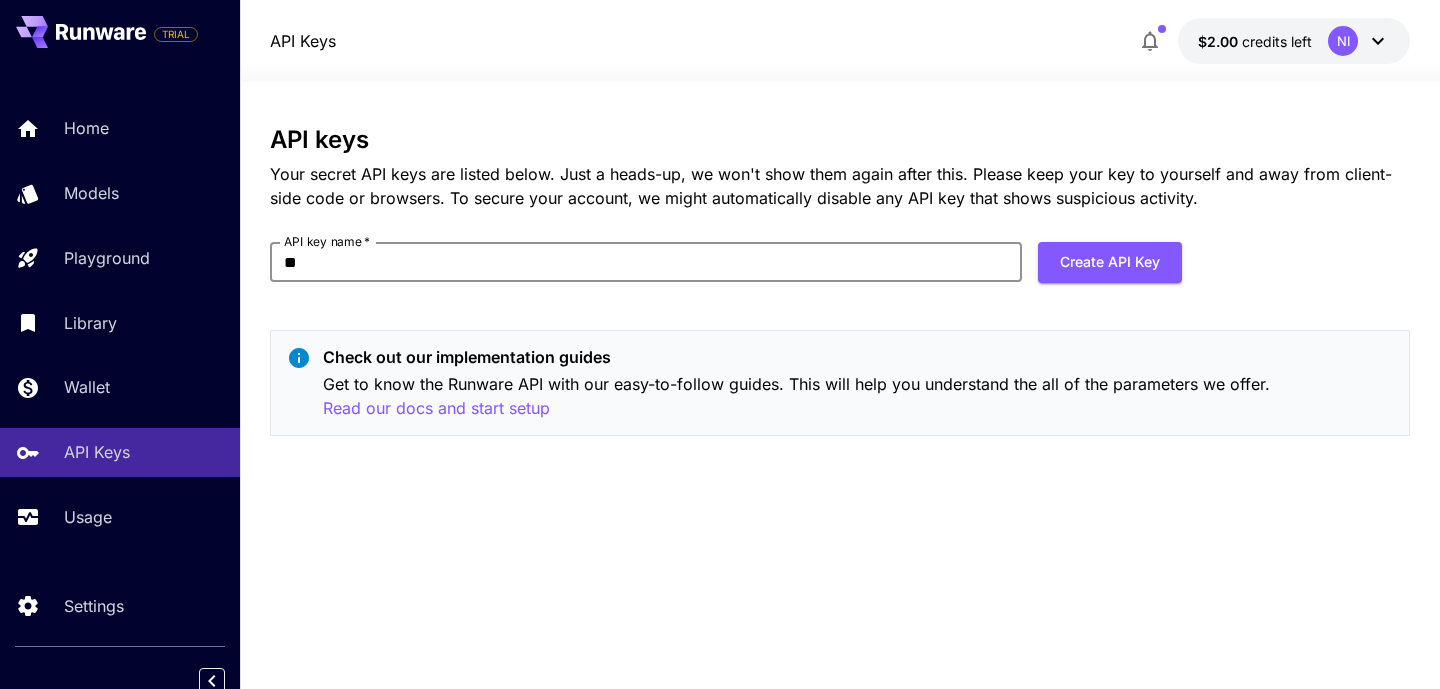 type on "*" 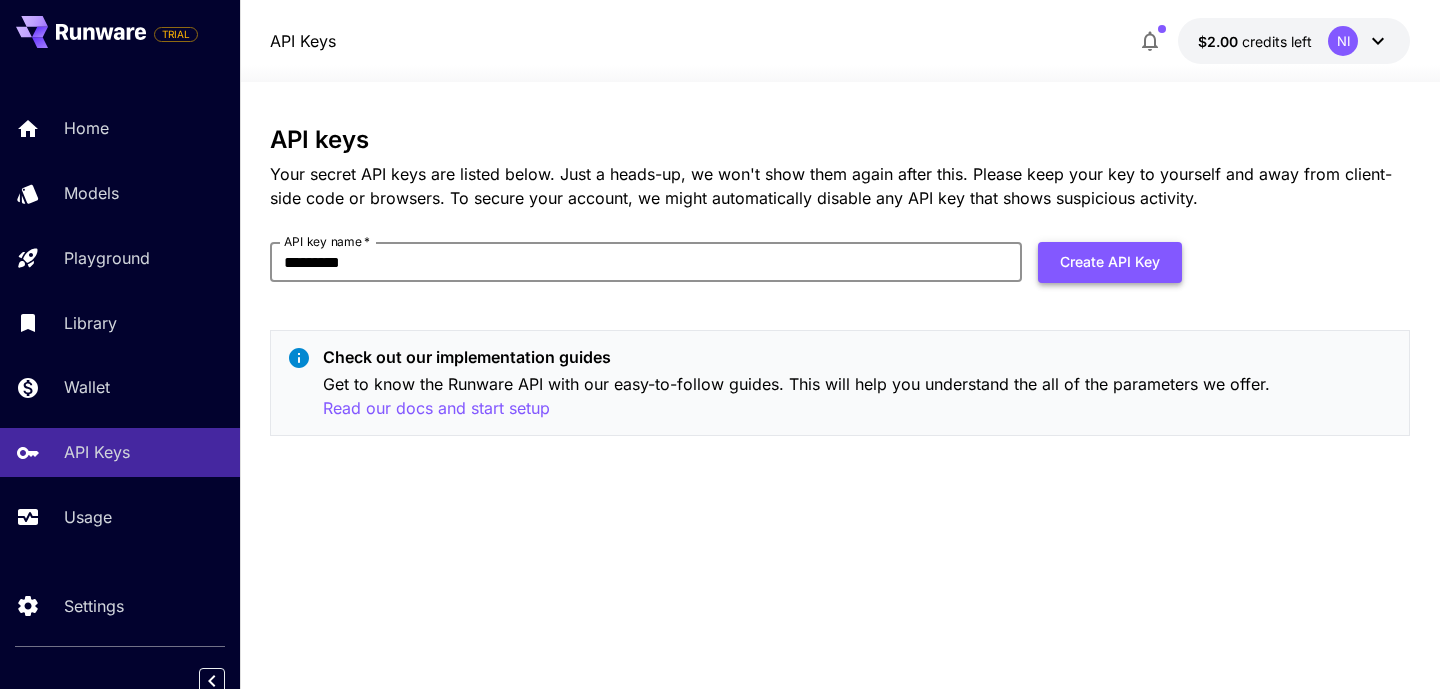 type on "*********" 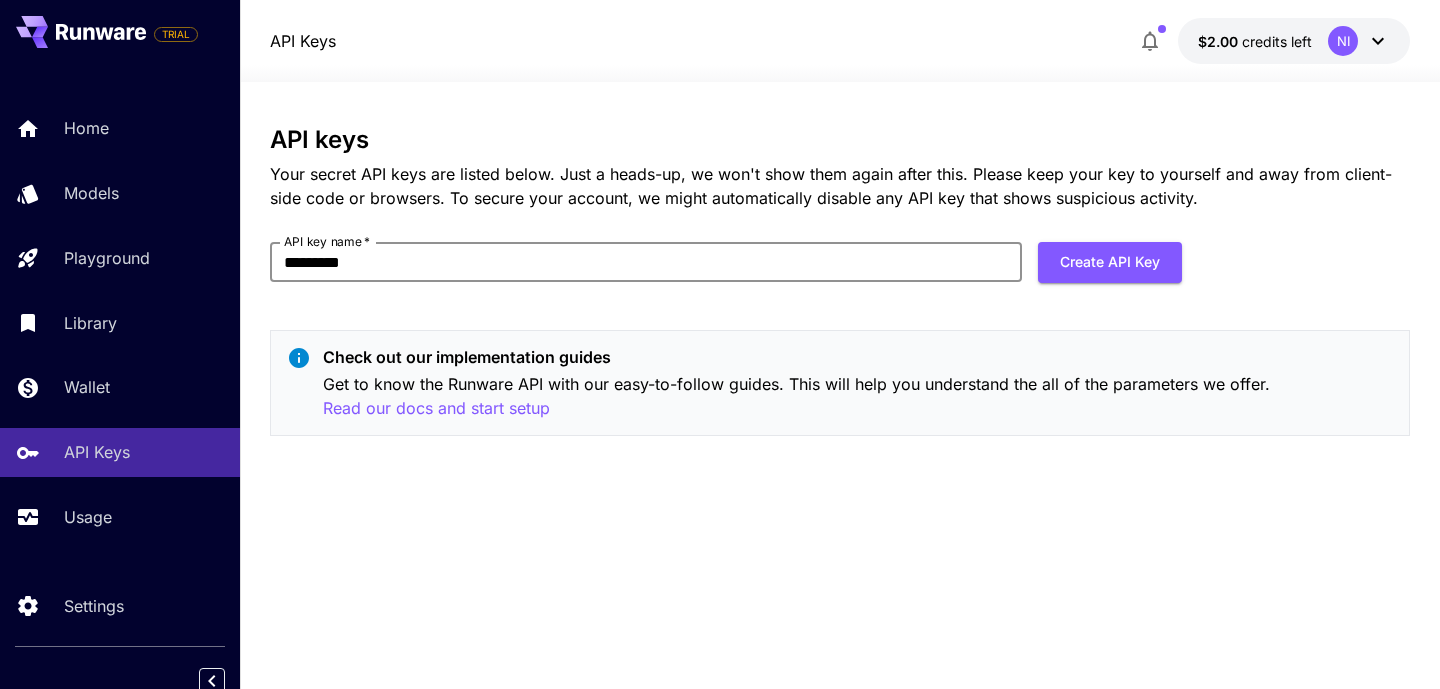 drag, startPoint x: 1078, startPoint y: 259, endPoint x: 1078, endPoint y: 275, distance: 16 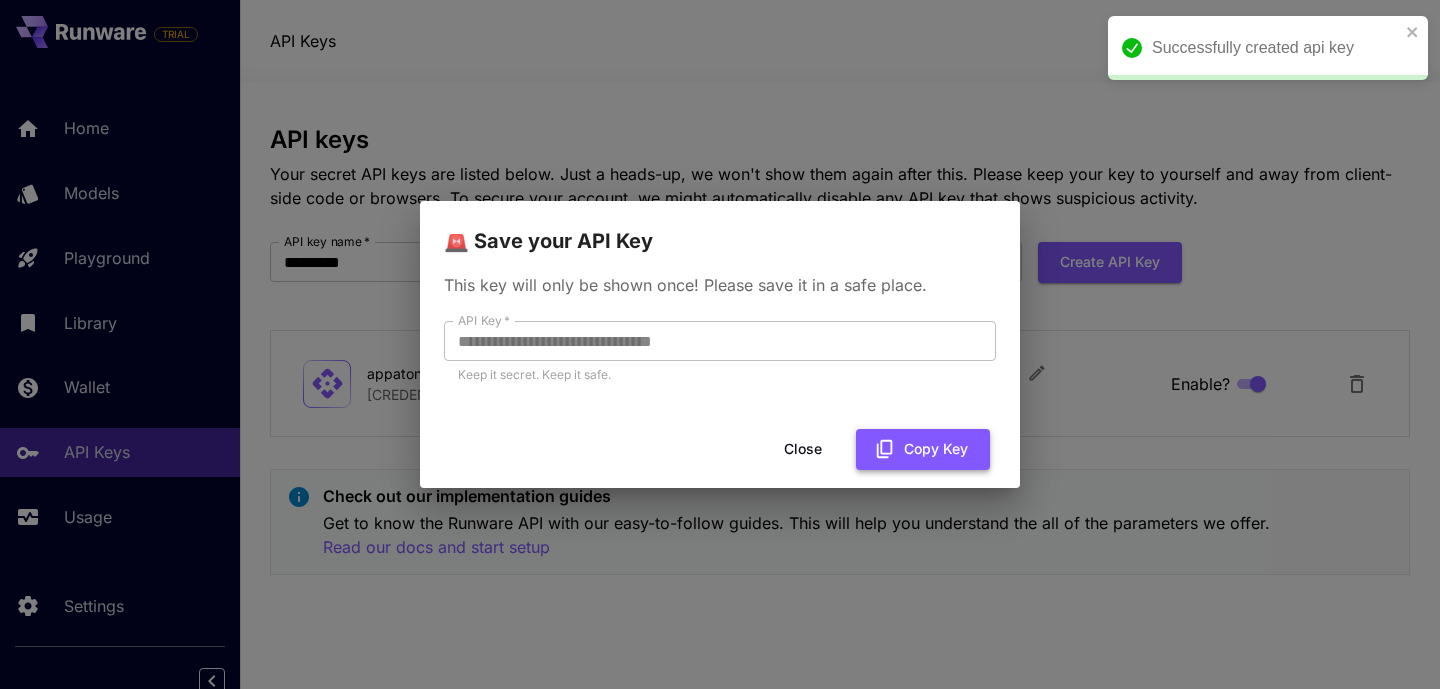 click on "Copy Key" at bounding box center [923, 449] 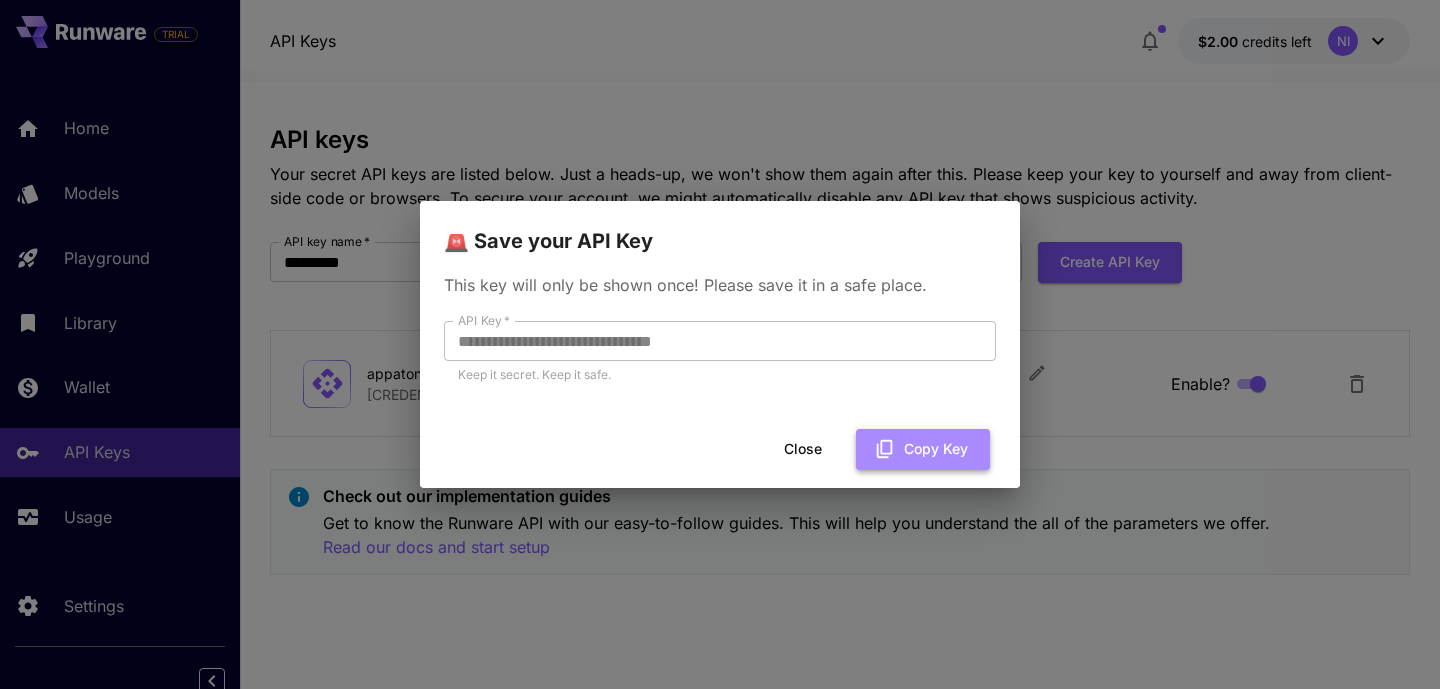 click on "Copy Key" at bounding box center [923, 449] 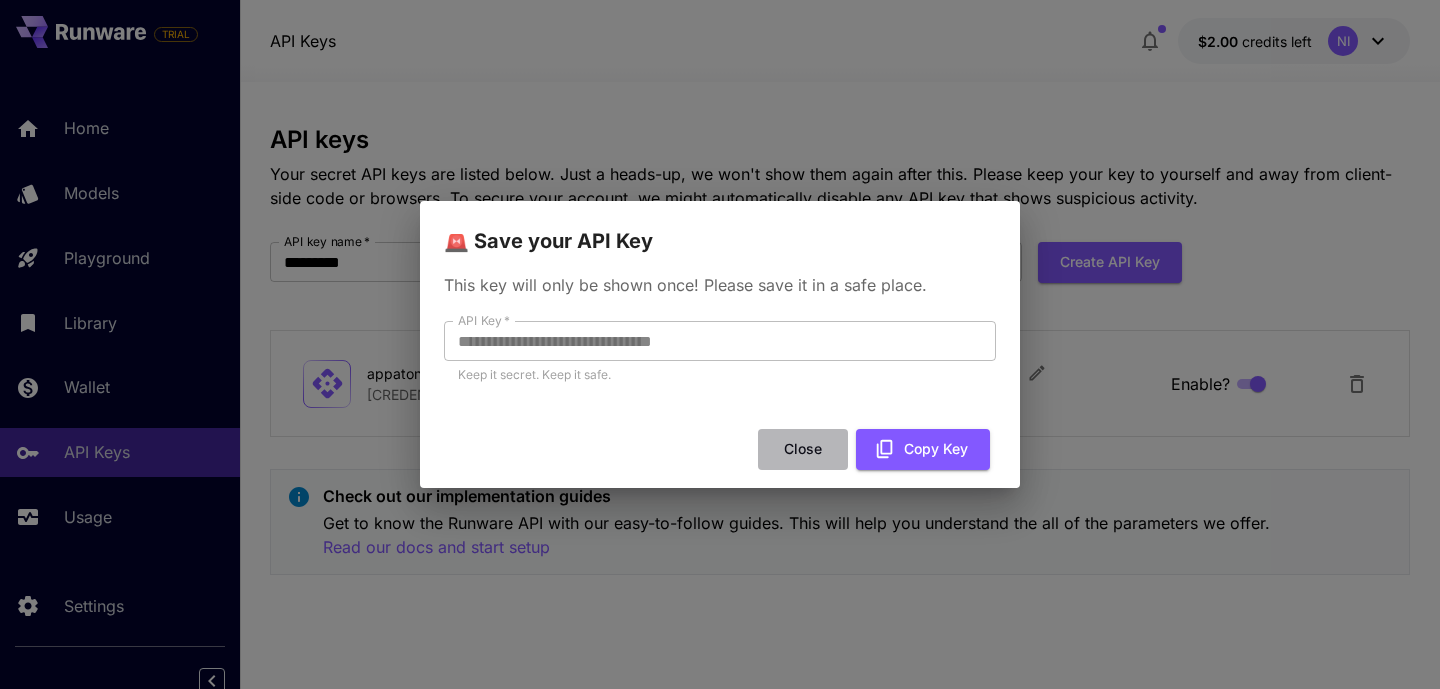 click on "Close" at bounding box center (803, 449) 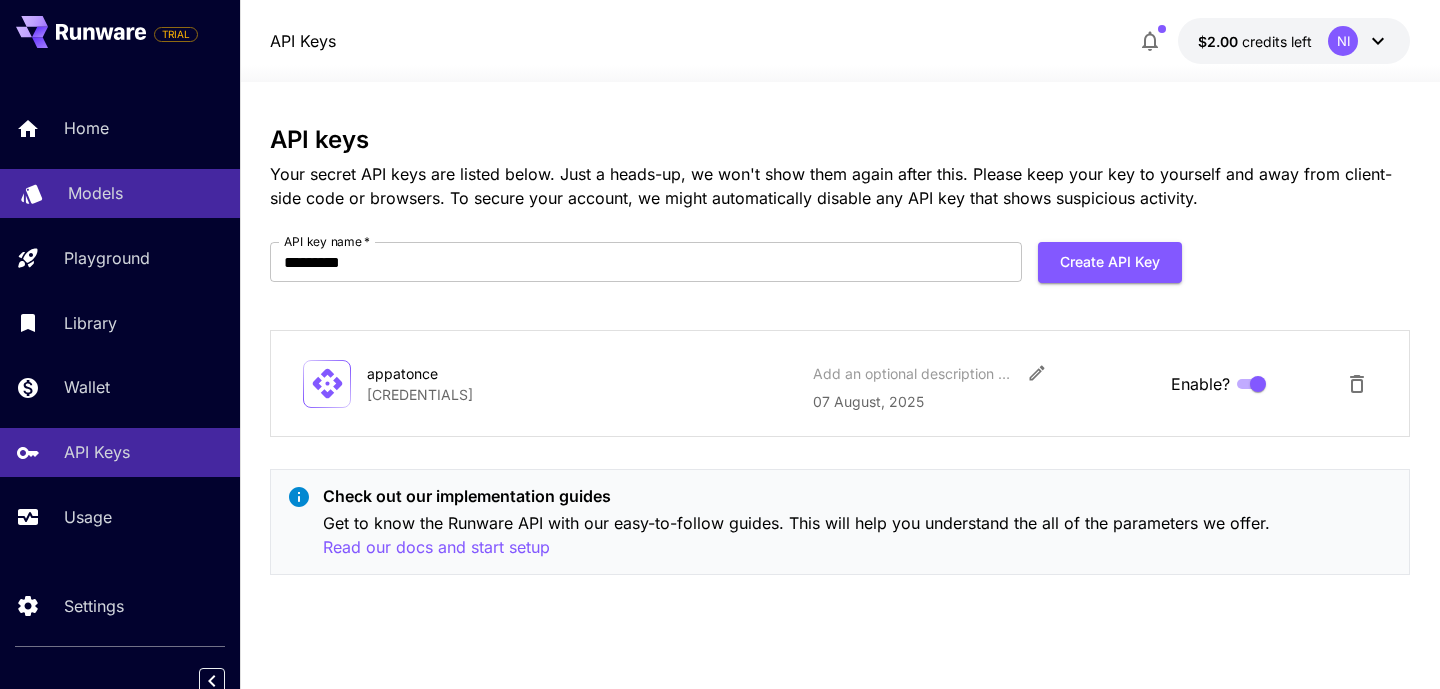 click on "Models" at bounding box center [146, 193] 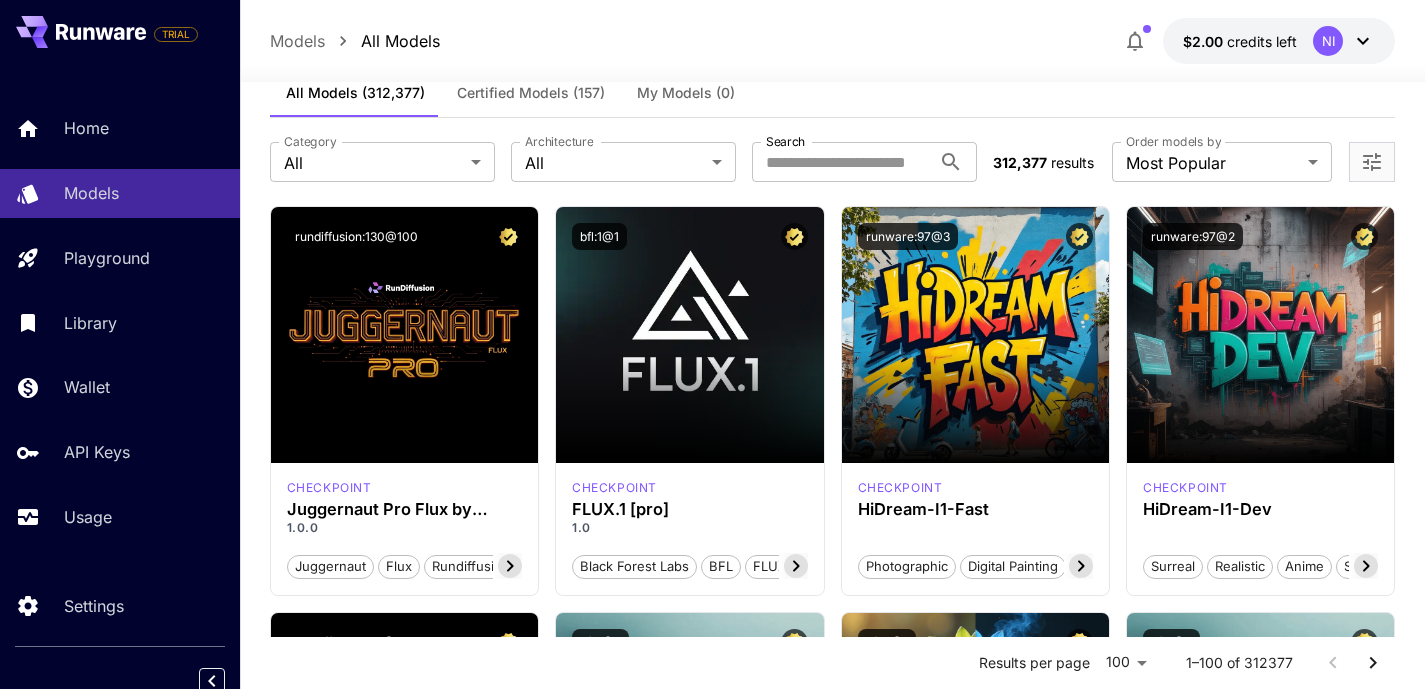 scroll, scrollTop: 0, scrollLeft: 0, axis: both 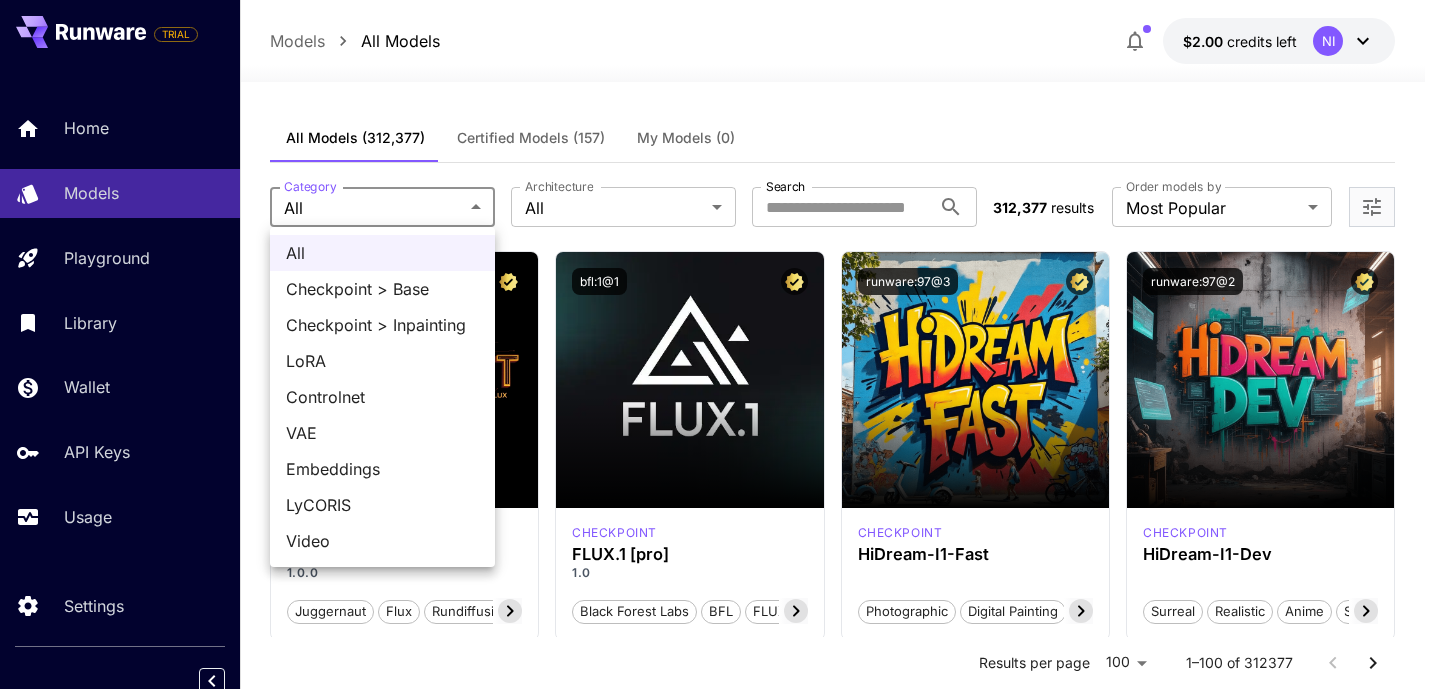 click on "checkpoint Juggernaut Pro Flux by RunDiffusion 1.0.0 juggernaut flux rundiffusion pro photorealism Launch in Playground bfl:1@1                             checkpoint FLUX.1 [pro] 1.0 Black Forest Labs BFL FLUX.1 [pro] Launch in Playground runware:97@3                             checkpoint HiDream-I1-Fast Photographic Digital Painting Cinematic Sci-Fi Launch in Playground runware:97@2                             checkpoint HiDream-I1-Dev Surreal Realistic Anime Stylized Launch in Playground rundiffusion:110@101                             checkpoint Juggernaut Lightning Flux by RunDiffusion 1.1.0 juggernaut flux" at bounding box center (720, 8943) 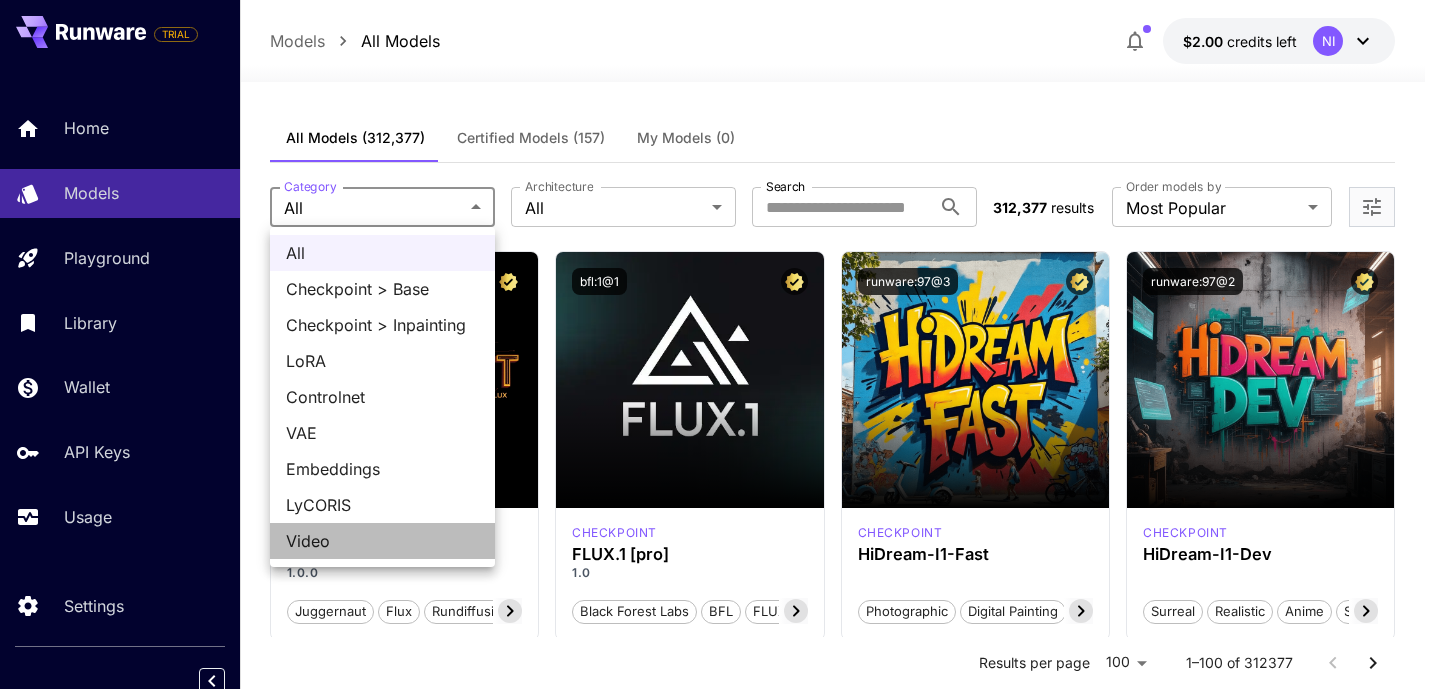click on "Video" at bounding box center [382, 541] 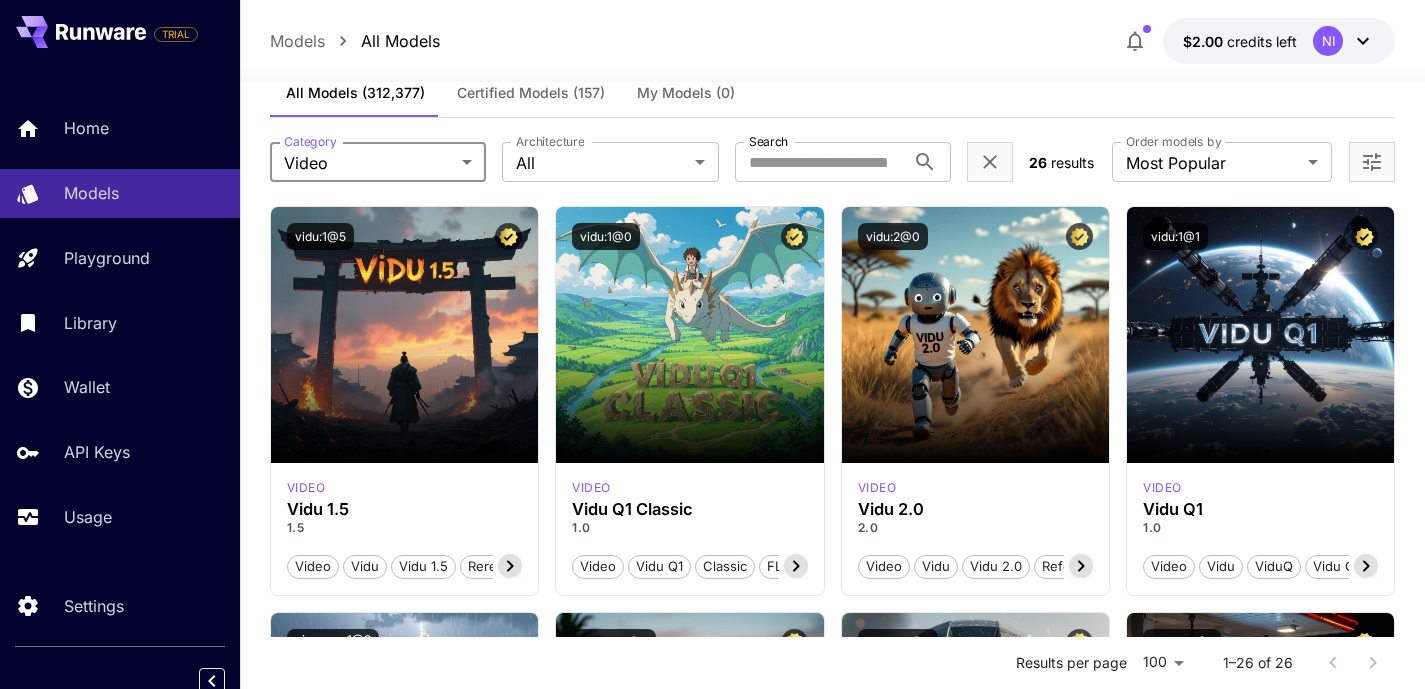 scroll, scrollTop: 0, scrollLeft: 0, axis: both 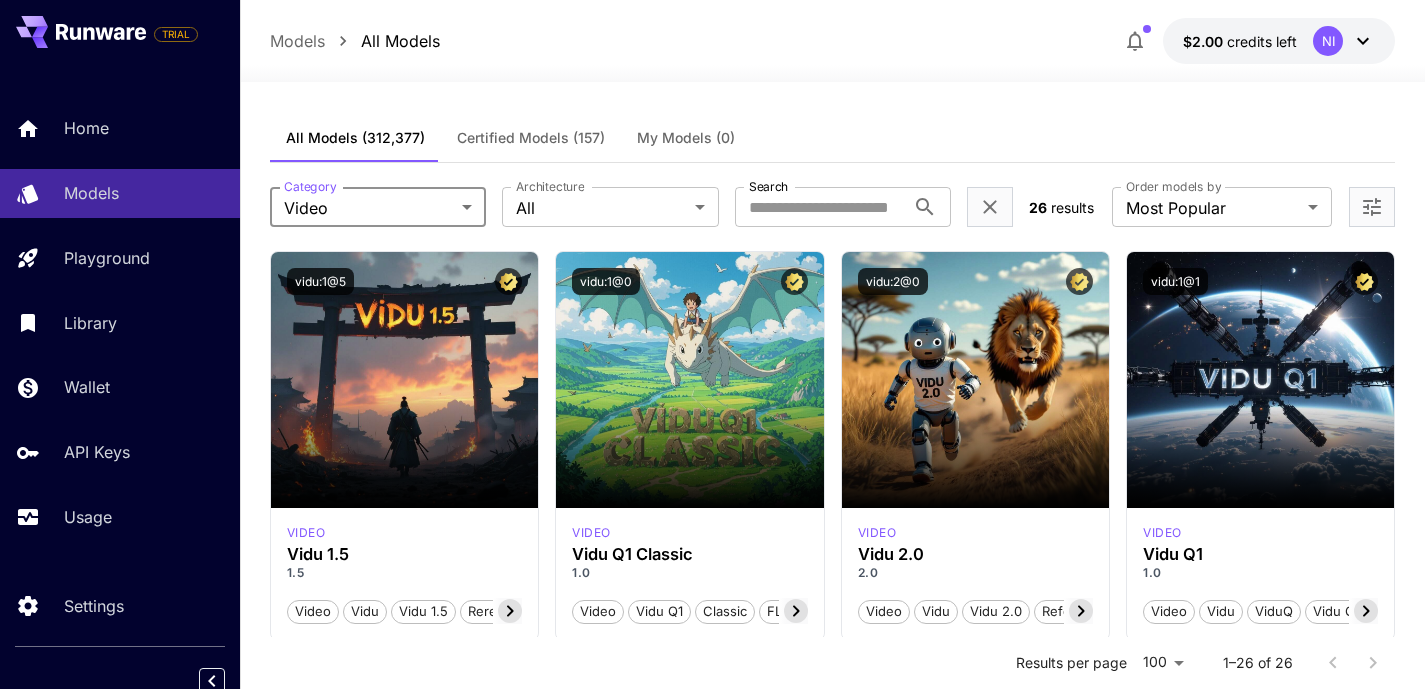 click on "video Vidu 1.5 1.5 Video Vidu Vidu 1.5 Rerefence T2V S2V I2V Partner Launch in Playground vidu:1@0                             video Vidu Q1 Classic 1.0 Video Vidu Q1 Classic FLF2V I2V Partner Launch in Playground vidu:2@0                             video Vidu 2.0 2.0 Video Vidu Vidu 2.0 Reference T2V Partner Launch in Playground vidu:1@1                             video Vidu Q1 1.0 Video Vidu ViduQ Vidu Q1 Q1 T2V R2V I2V Partner Launch in Playground pixverse:1@3 video PixVerse v4.5 0.1 Video PixVerse Text To Video Image To Video T2V I2V Partner Launch in Playground google:2@0                             video Veo 2.0 2.0 Video Google Veo 2.0 Veo T2V I2V Partner Launch in Playground klingai:1@2                             video KlingAI V1.0 Pro" at bounding box center [833, 1634] 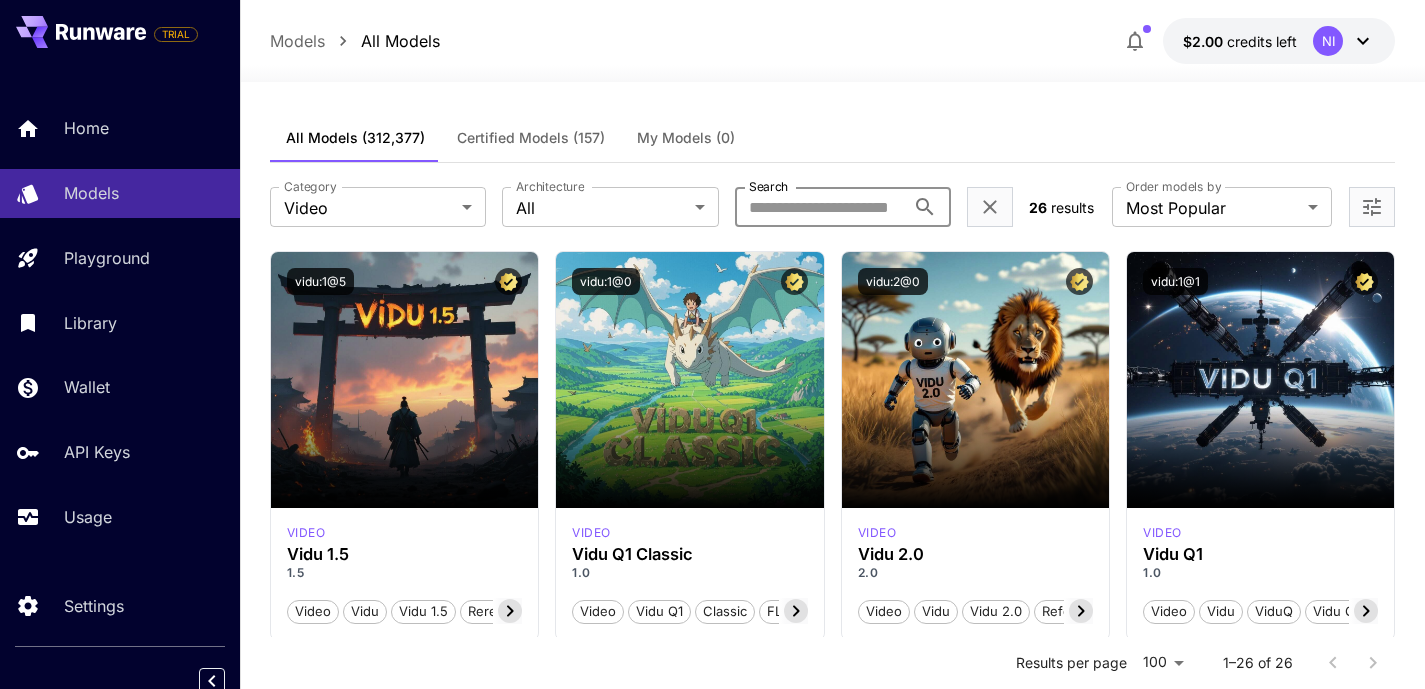 click on "Search" at bounding box center [820, 207] 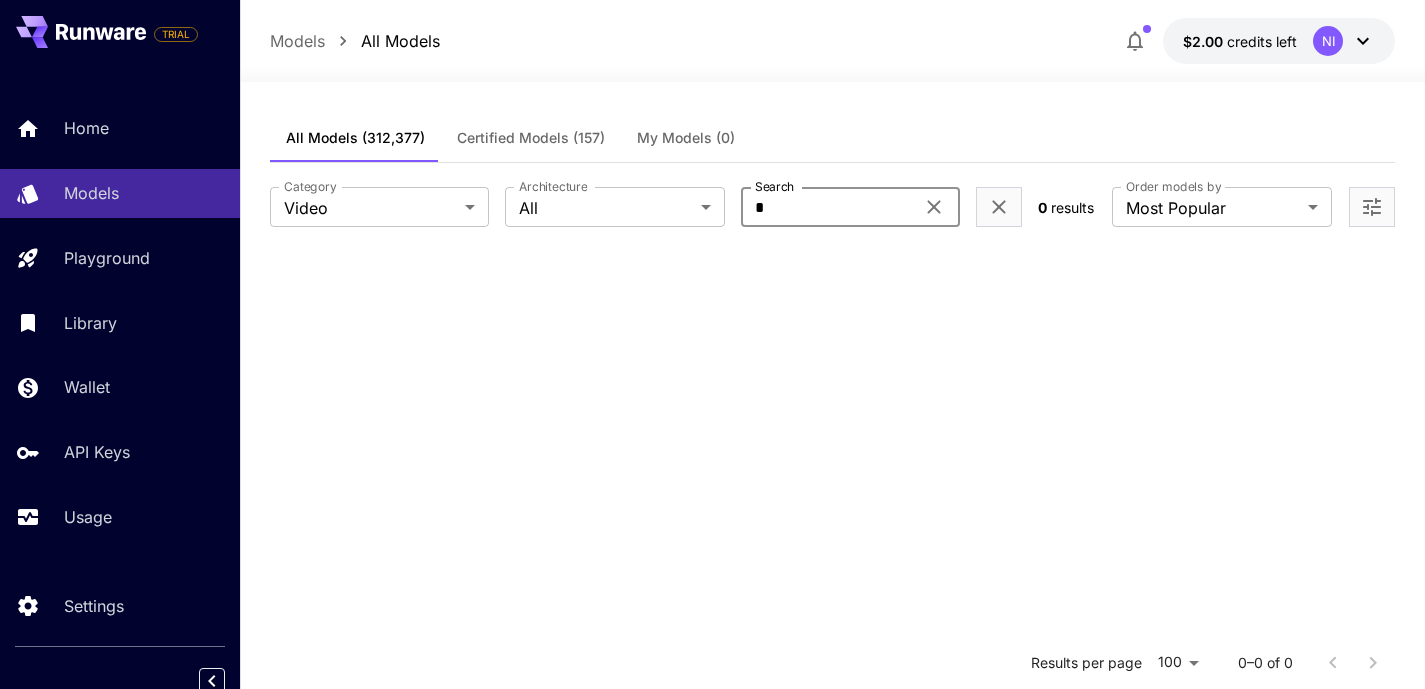 click on "*" at bounding box center (828, 207) 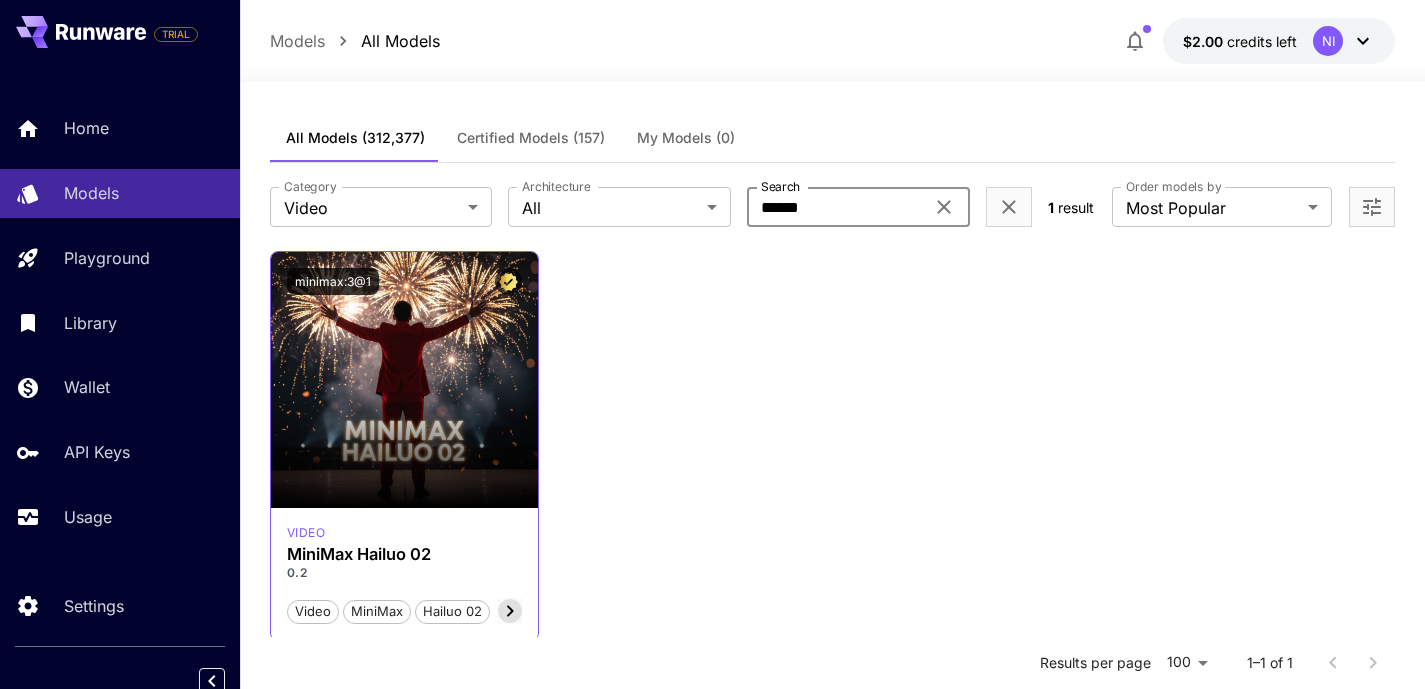 type on "******" 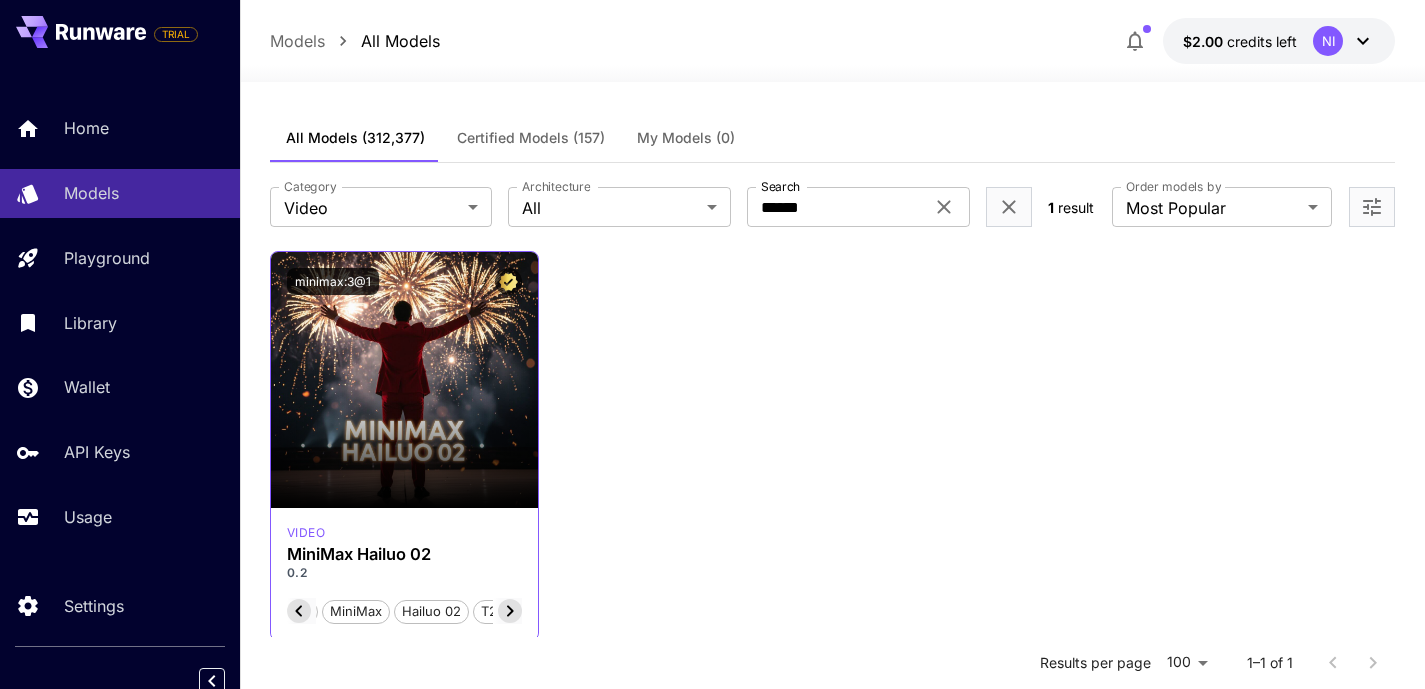 scroll, scrollTop: 0, scrollLeft: 146, axis: horizontal 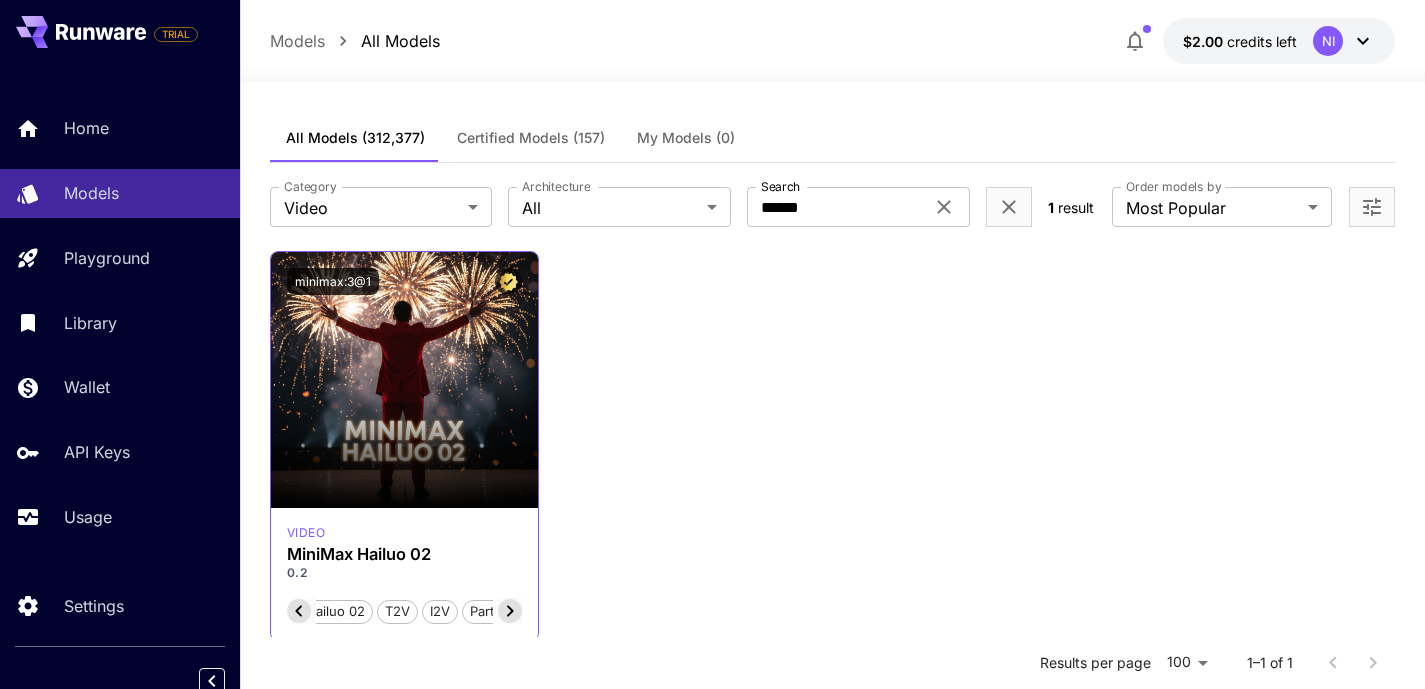 click 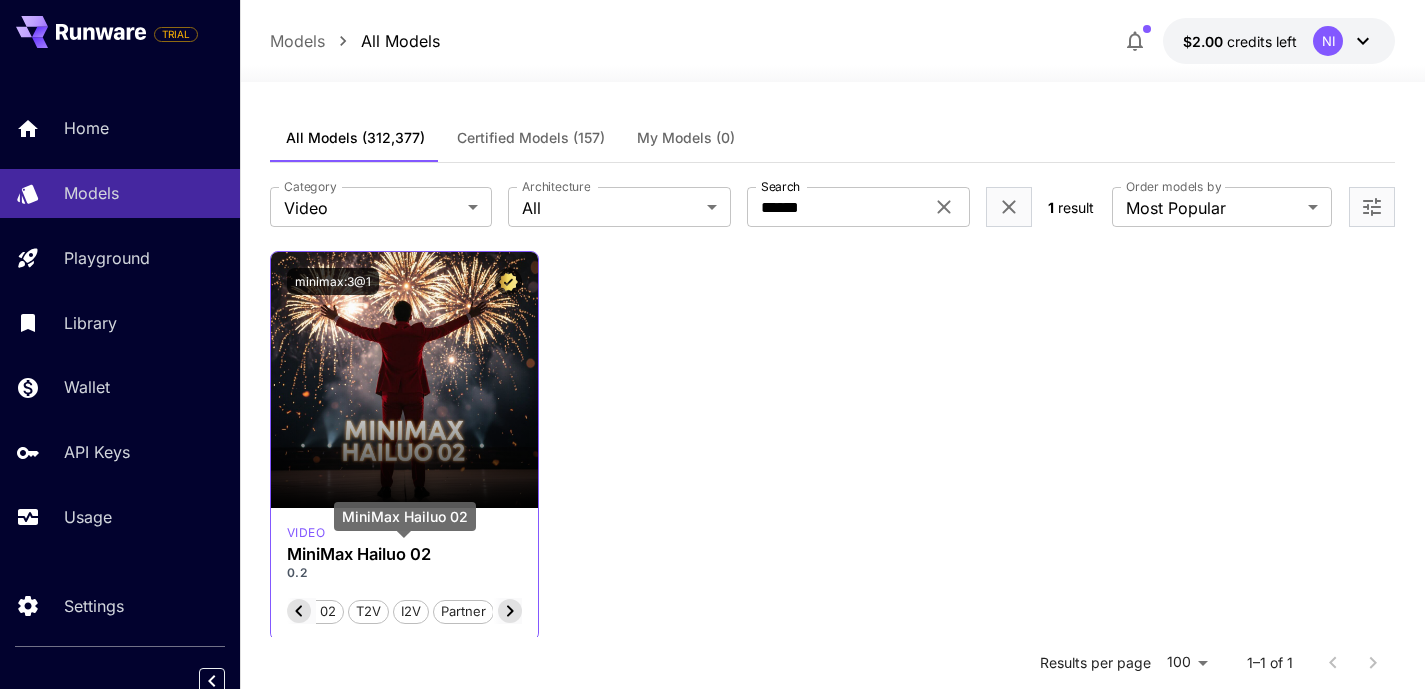 click on "MiniMax Hailuo 02" at bounding box center (404, 554) 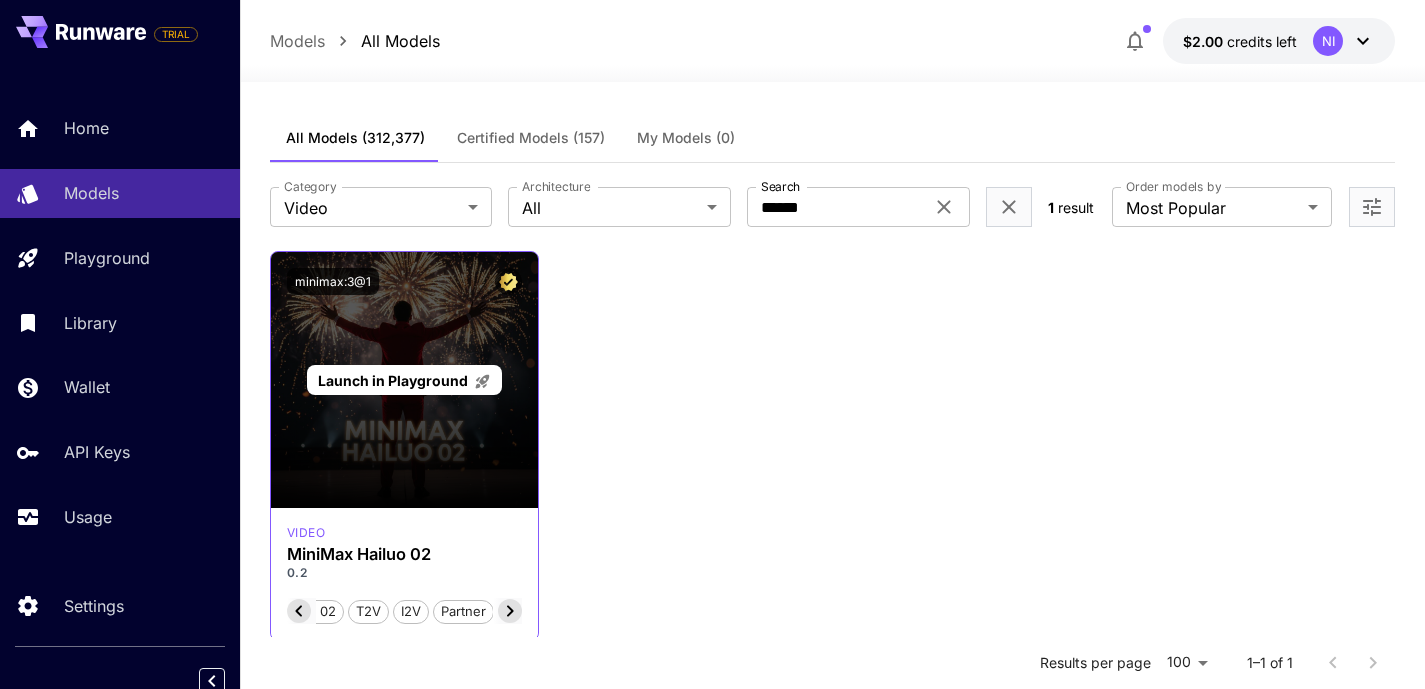 click on "Launch in Playground" at bounding box center [393, 380] 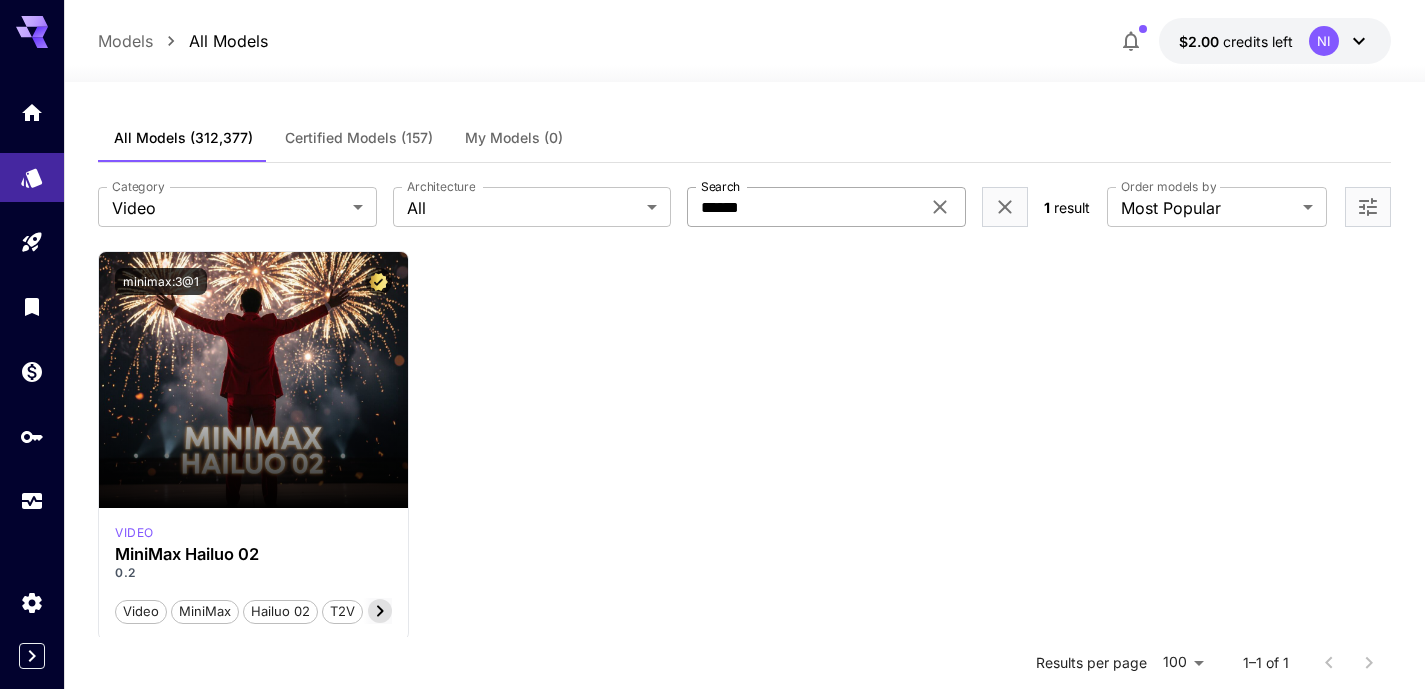 click on "******" at bounding box center [803, 207] 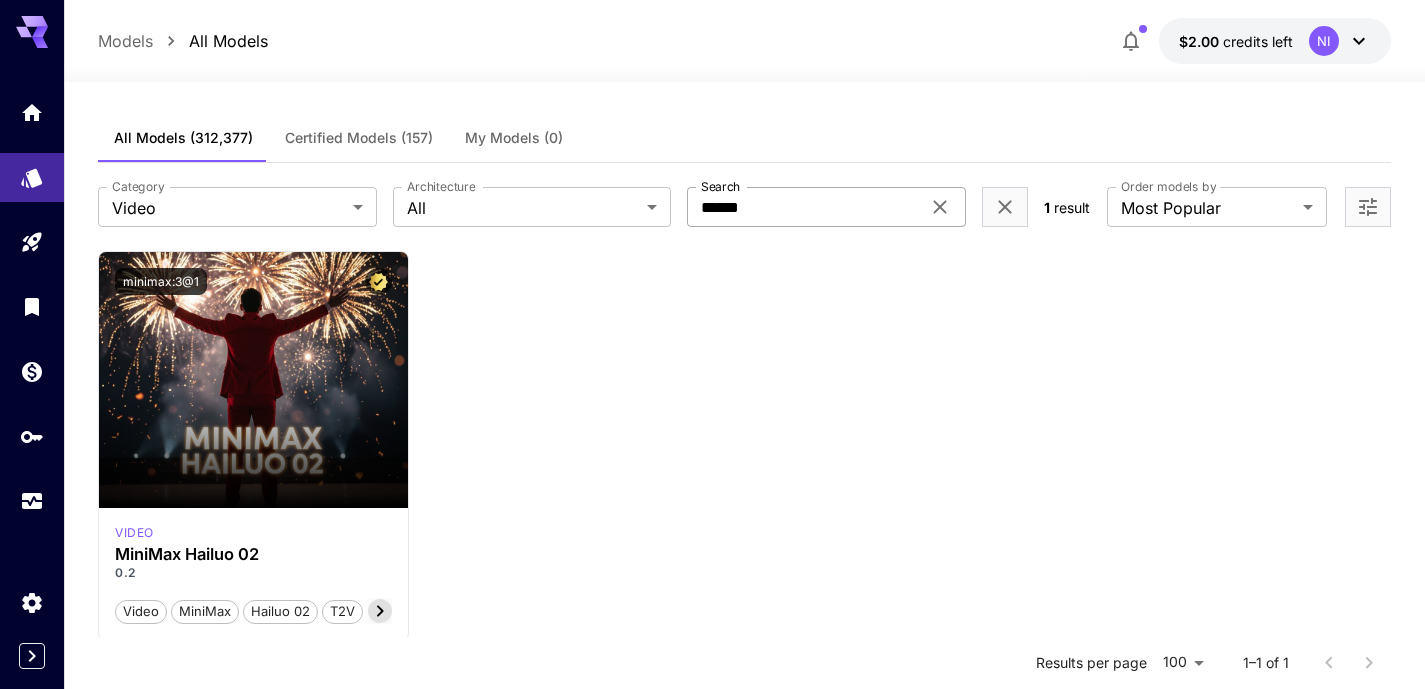 click 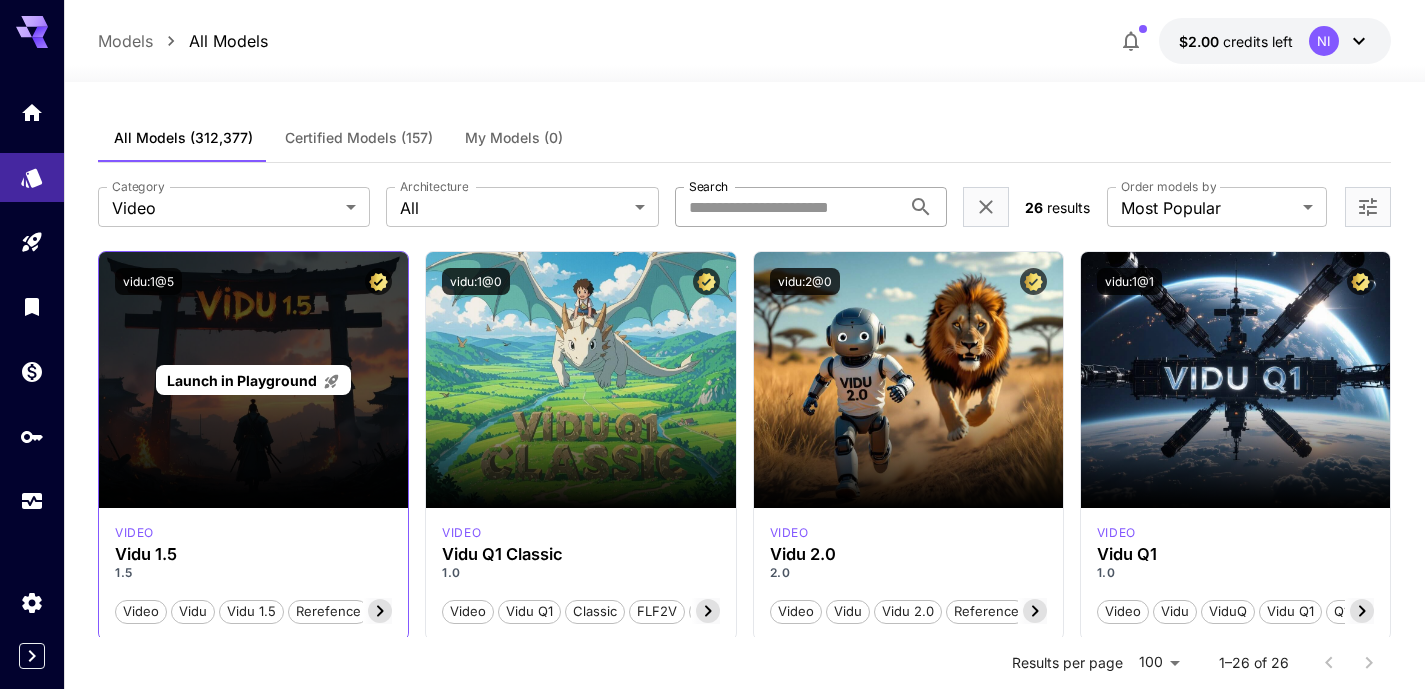 click on "Launch in Playground" at bounding box center [242, 380] 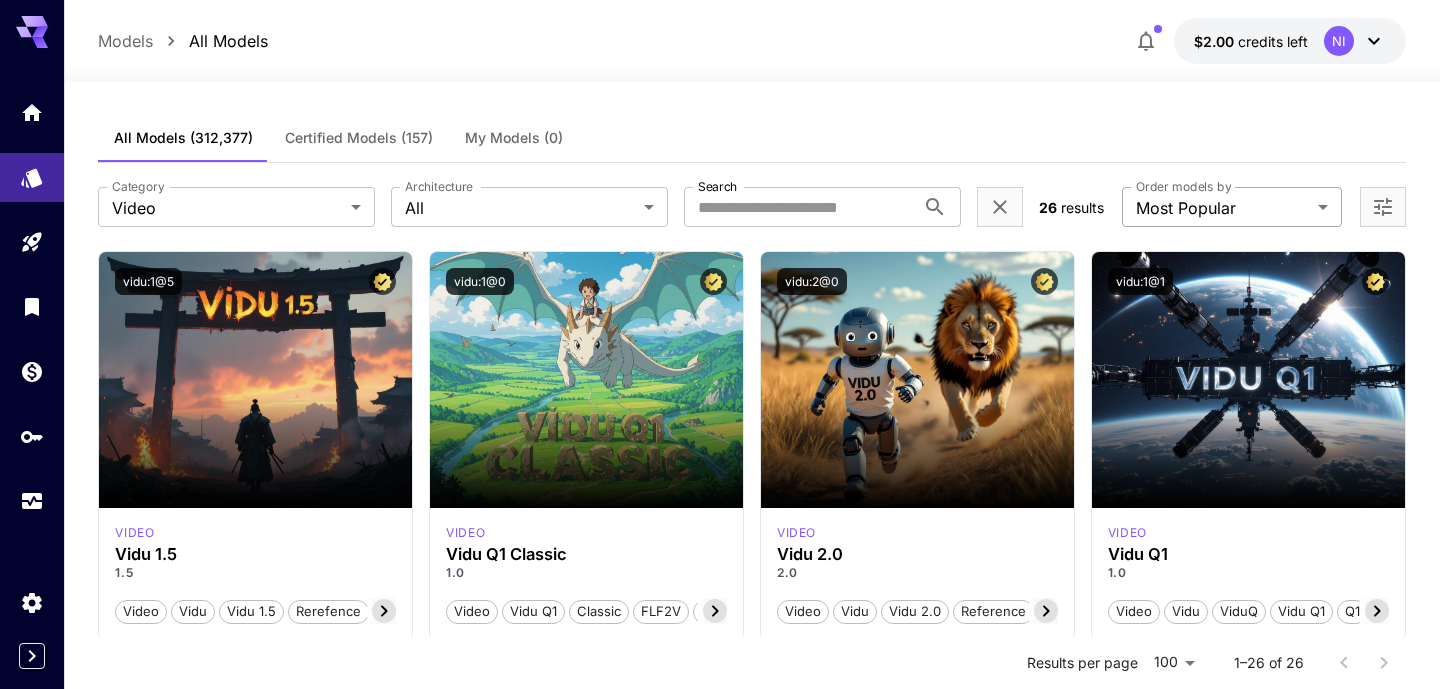 click on "video Vidu 1.5 1.5 Video Vidu Vidu 1.5 Rerefence T2V S2V I2V Partner Launch in Playground vidu:1@0                             video Vidu Q1 Classic 1.0 Video Vidu Q1 Classic FLF2V I2V Partner Launch in Playground vidu:2@0                             video Vidu 2.0 2.0 Video Vidu Vidu 2.0 Reference T2V Partner Launch in Playground vidu:1@1                             video Vidu Q1 1.0 Video Vidu ViduQ Vidu Q1 Q1 T2V R2V I2V Partner Launch in Playground pixverse:1@3 video PixVerse v4.5 0.1 Video PixVerse Text To Video Image To Video T2V I2V Partner Launch in Playground google:2@0                             video Veo 2.0 2.0 Video Google Veo 2.0 Veo T2V I2V Partner Launch in Playground klingai:1@2                             video KlingAI V1.0 Pro" at bounding box center [720, 2209] 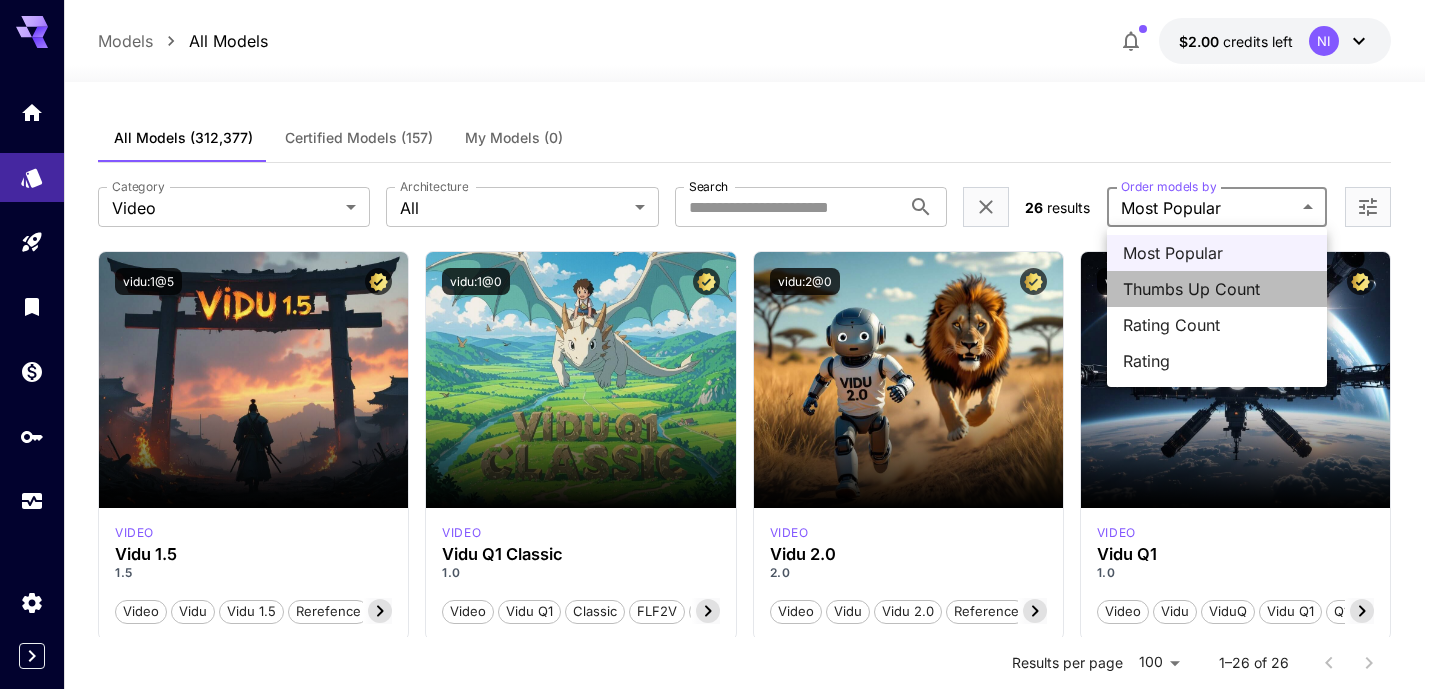 click on "Thumbs Up Count" at bounding box center [1217, 289] 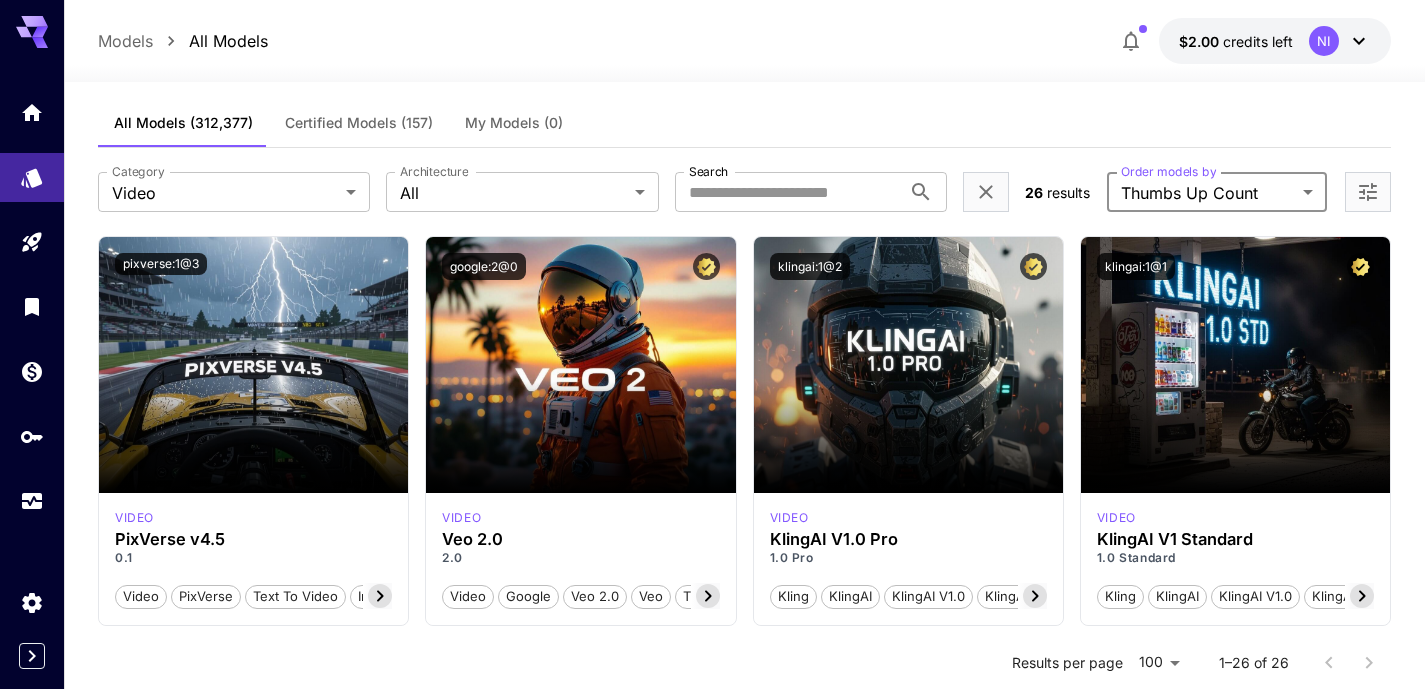 scroll, scrollTop: 0, scrollLeft: 0, axis: both 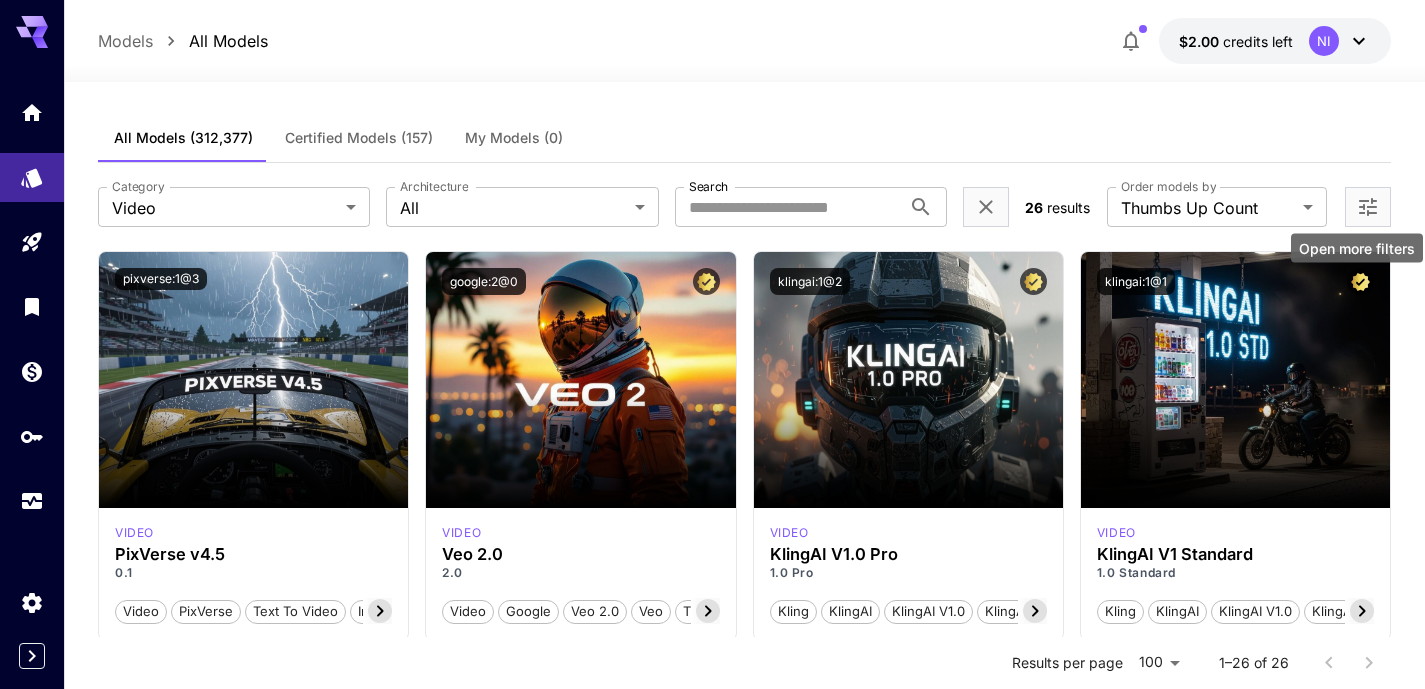 click 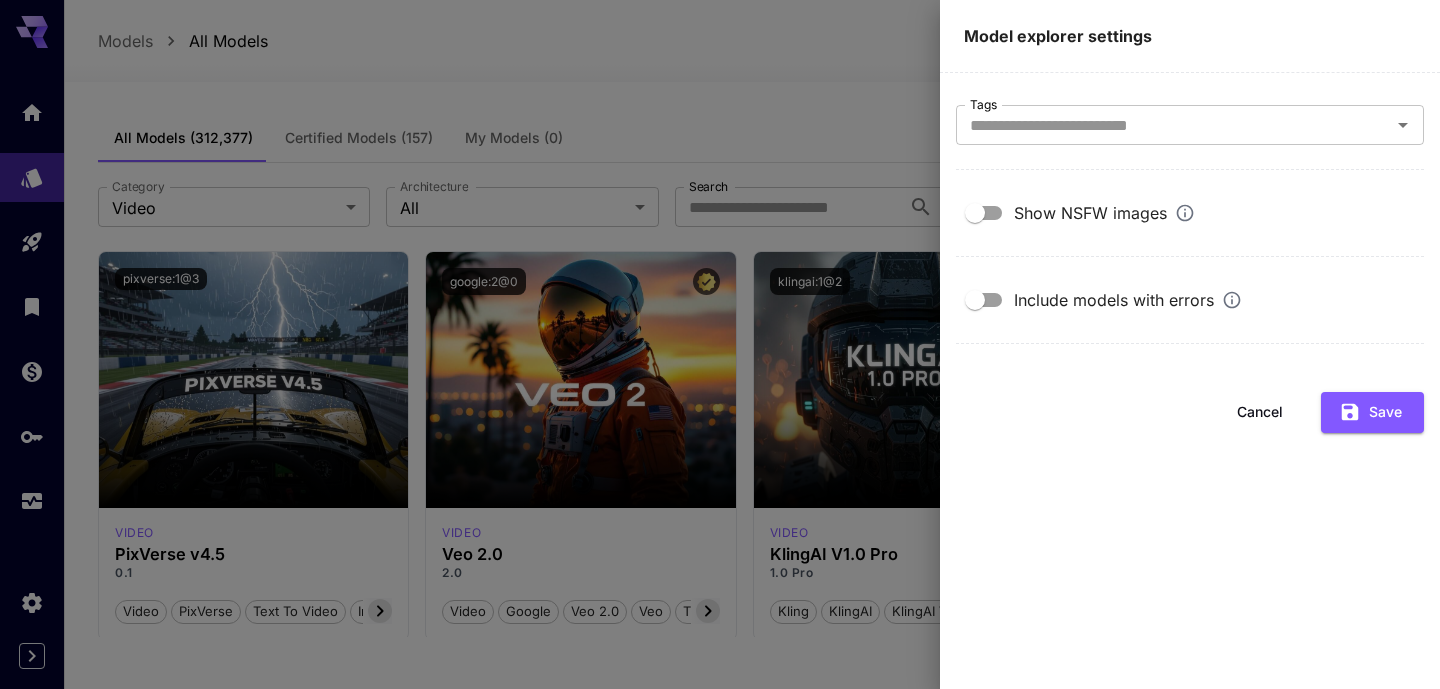 click on "Cancel" at bounding box center (1260, 412) 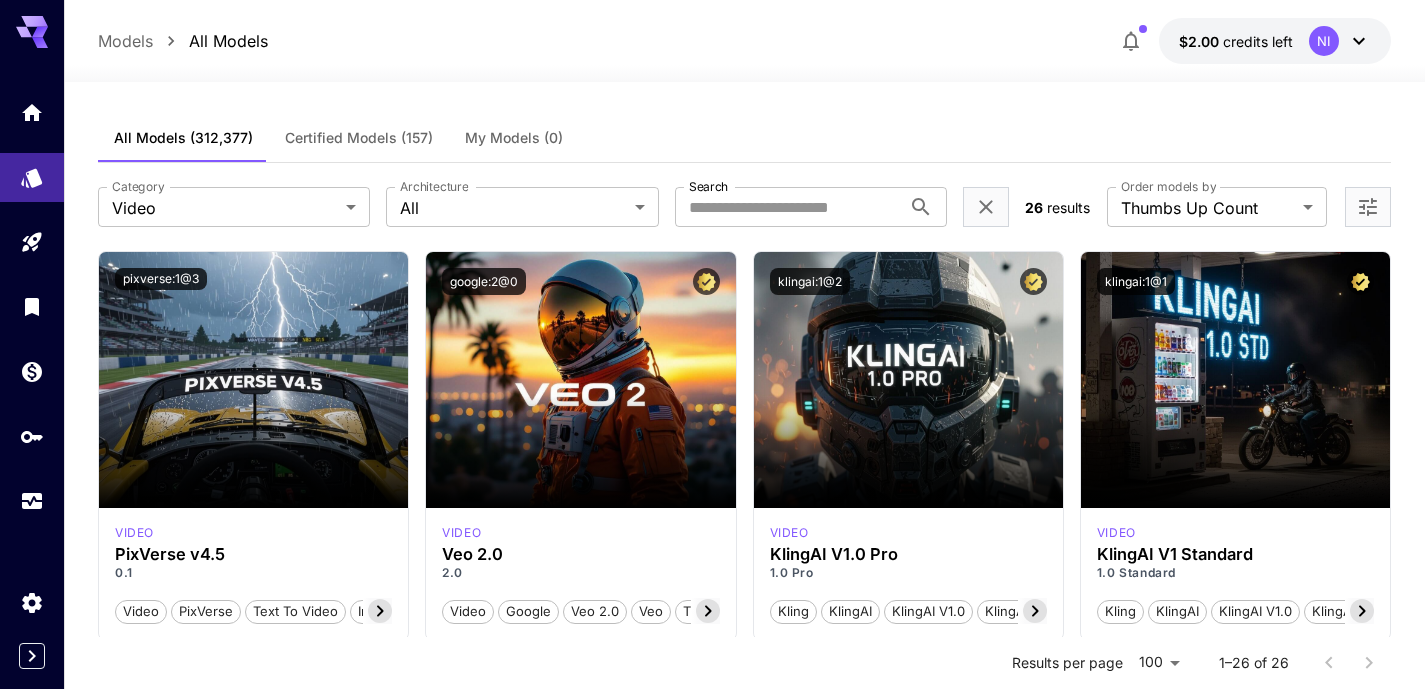 click on "Order models by" at bounding box center (1168, 186) 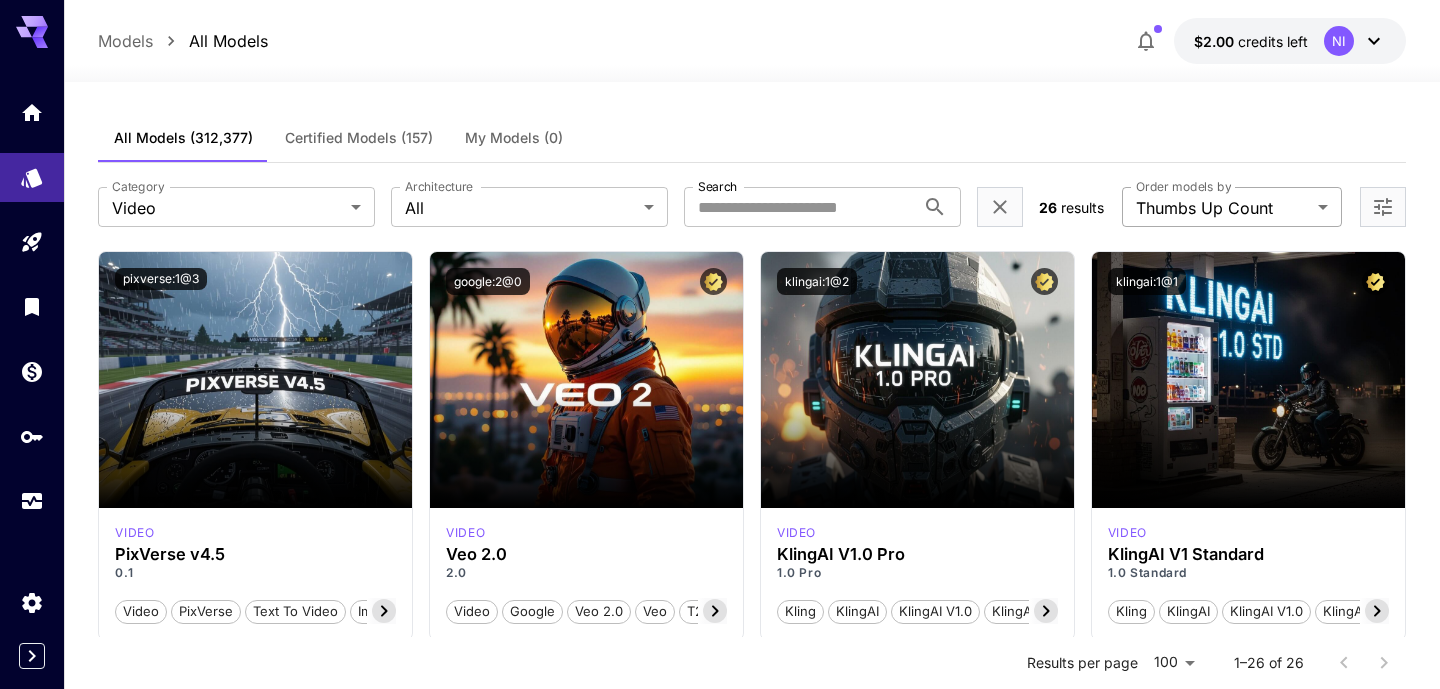 click on "video PixVerse v4.5 0.1 Video PixVerse Text To Video Image To Video T2V I2V Partner Launch in Playground google:2@0                             video Veo 2.0 2.0 Video Google Veo 2.0 Veo T2V I2V Partner Launch in Playground klingai:1@2                             video KlingAI V1.0 Pro 1.0 Pro Kling KlingAI KlingAI v1.0 KlingAI v1.0 Pro Launch in Playground klingai:1@1                             video KlingAI V1 Standard 1.0 Standard Kling KlingAI KlingAI v1.0 KlingAI v1.0 Standard Launch in Playground klingai:2@2                             video KlingAI V1.5 Pro 1.5 Pro Kling KlingAI KlingAI v1.5 KlingAI v1.5 Pro Launch in Playground vidu:1@5                             video Vidu 1.5 1.5 Video Vidu Vidu 1.5 T2V S2V" at bounding box center [720, 1593] 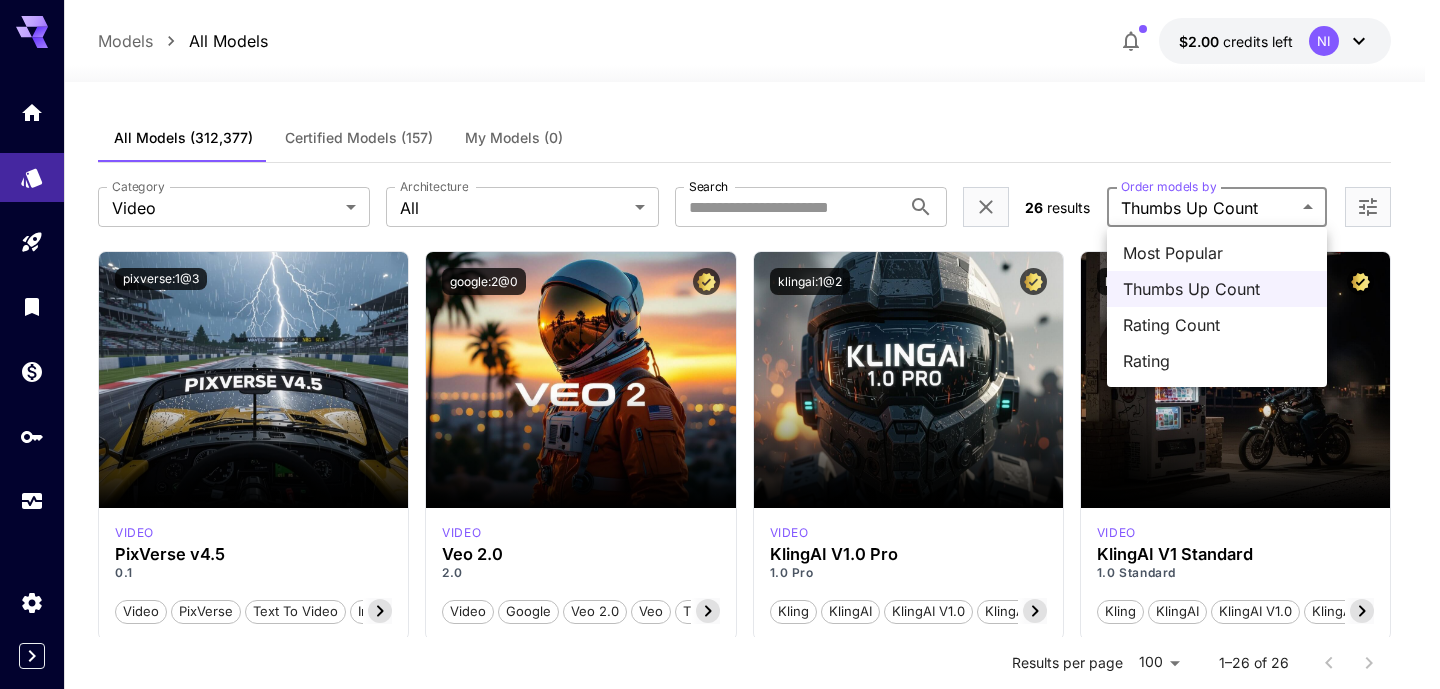 click at bounding box center [720, 344] 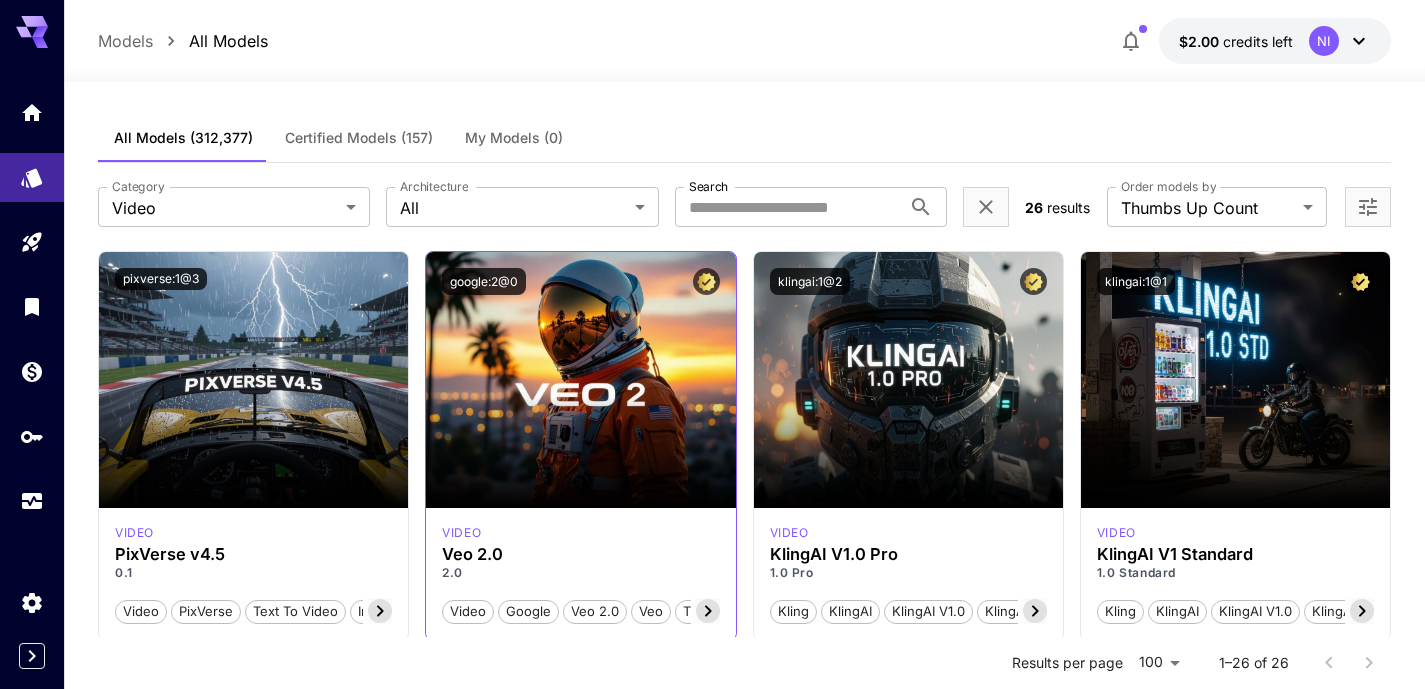 click 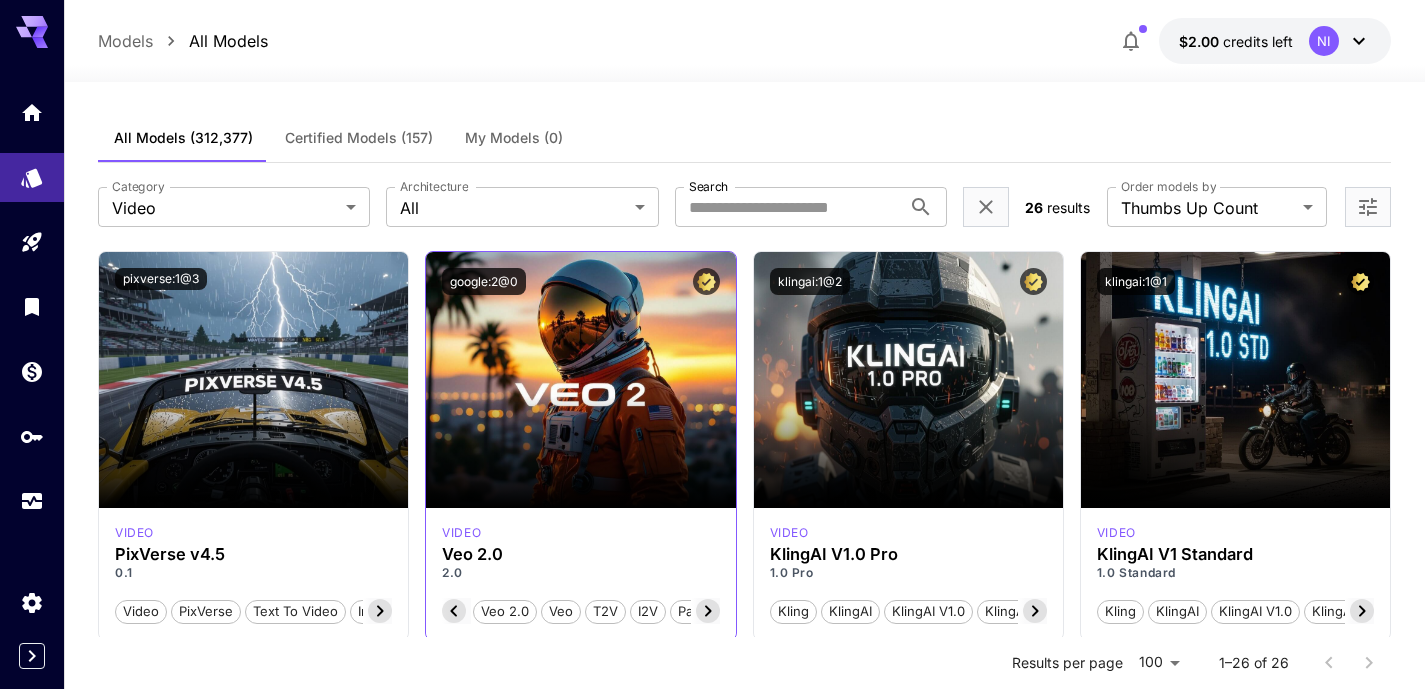 scroll, scrollTop: 0, scrollLeft: 129, axis: horizontal 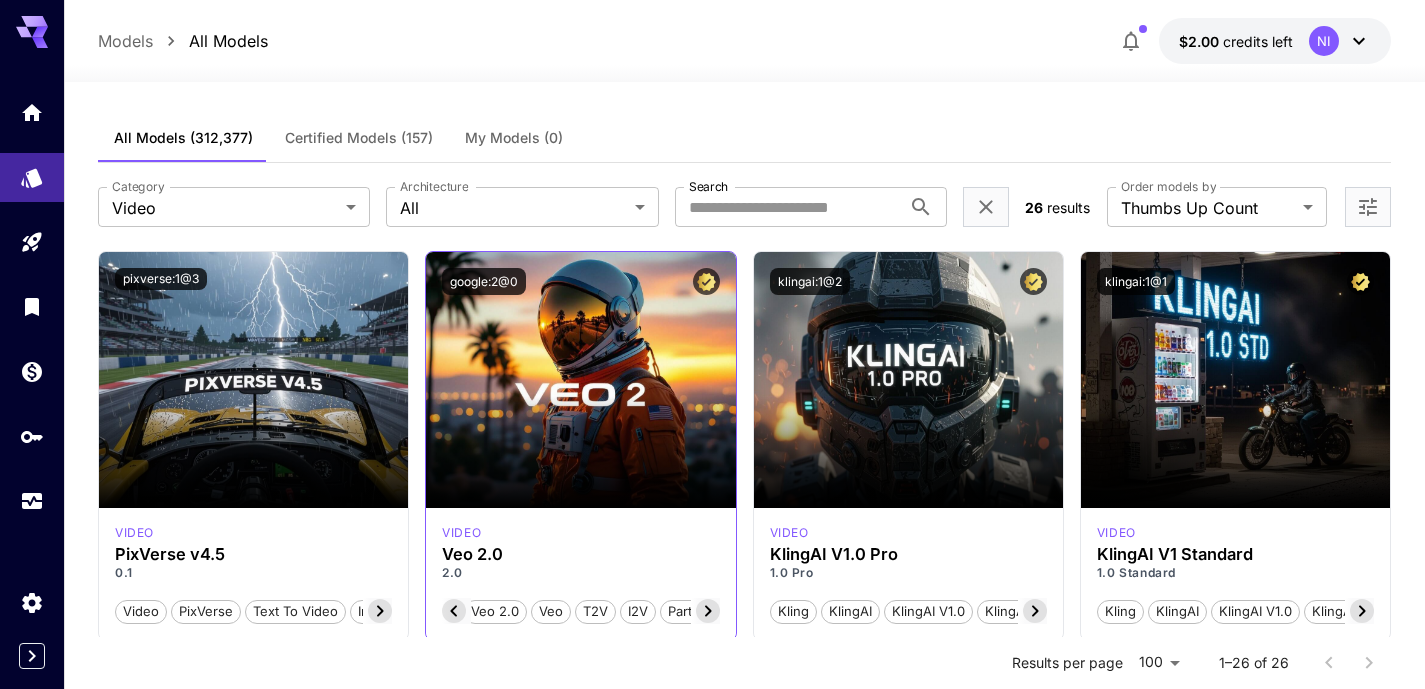 click 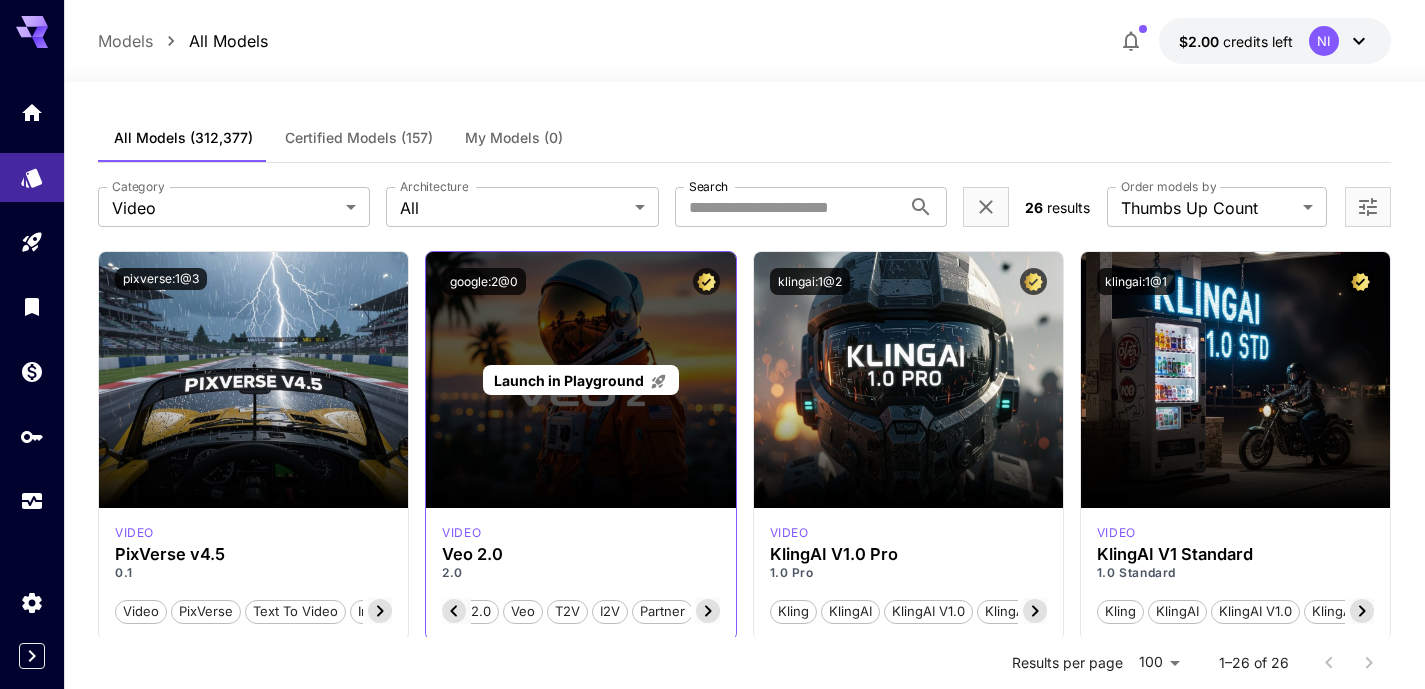 click on "Launch in Playground" at bounding box center [580, 380] 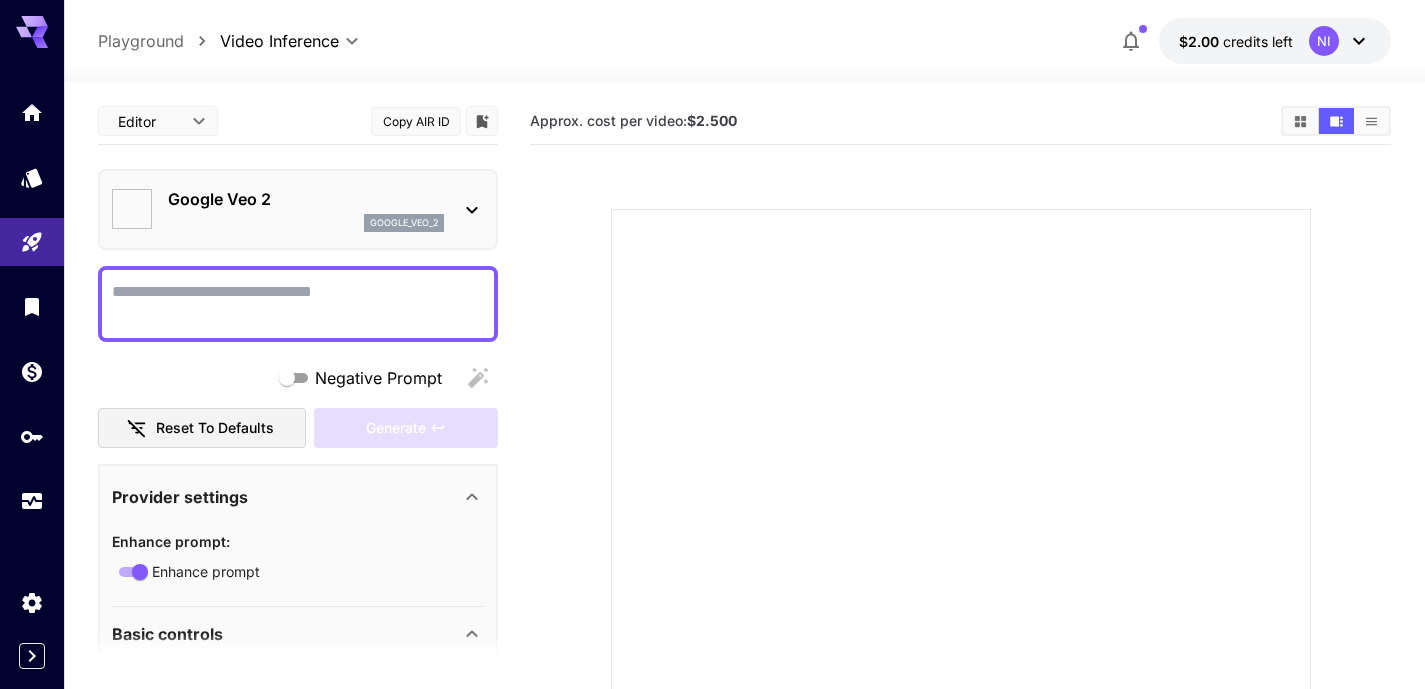 type on "*" 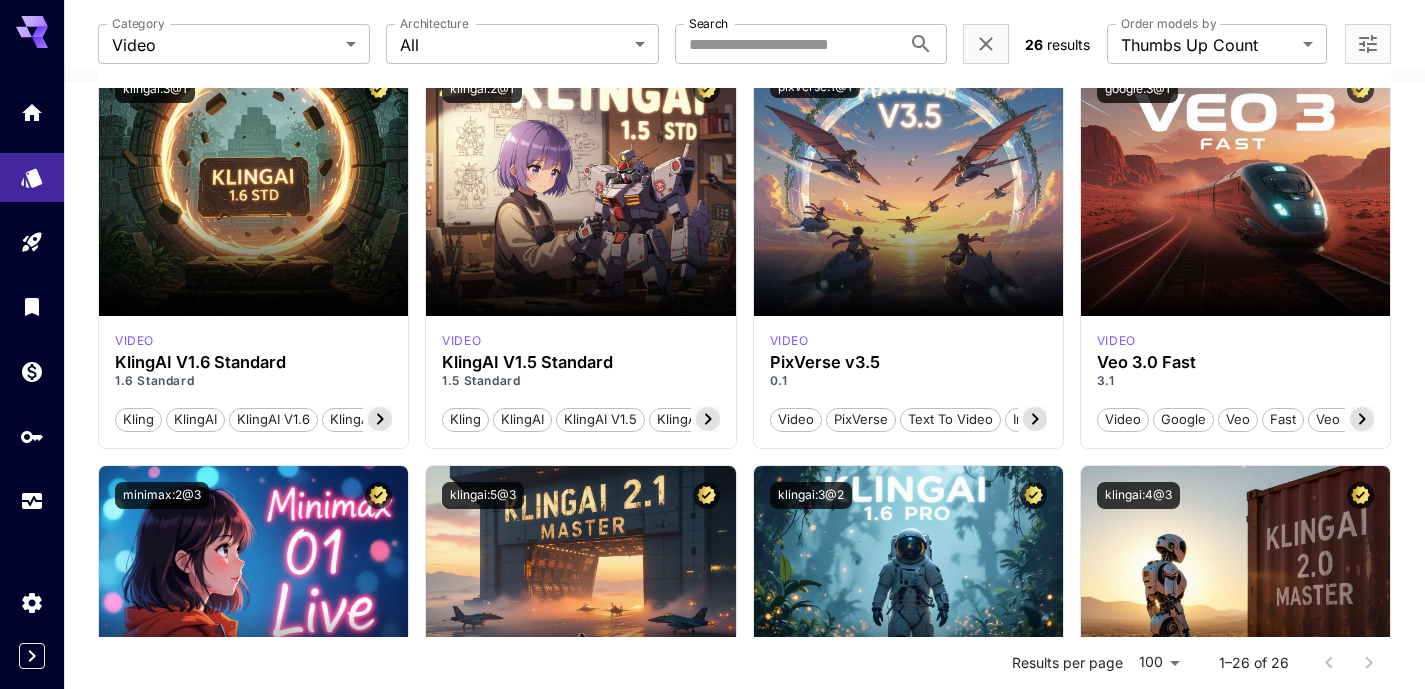 scroll, scrollTop: 1459, scrollLeft: 0, axis: vertical 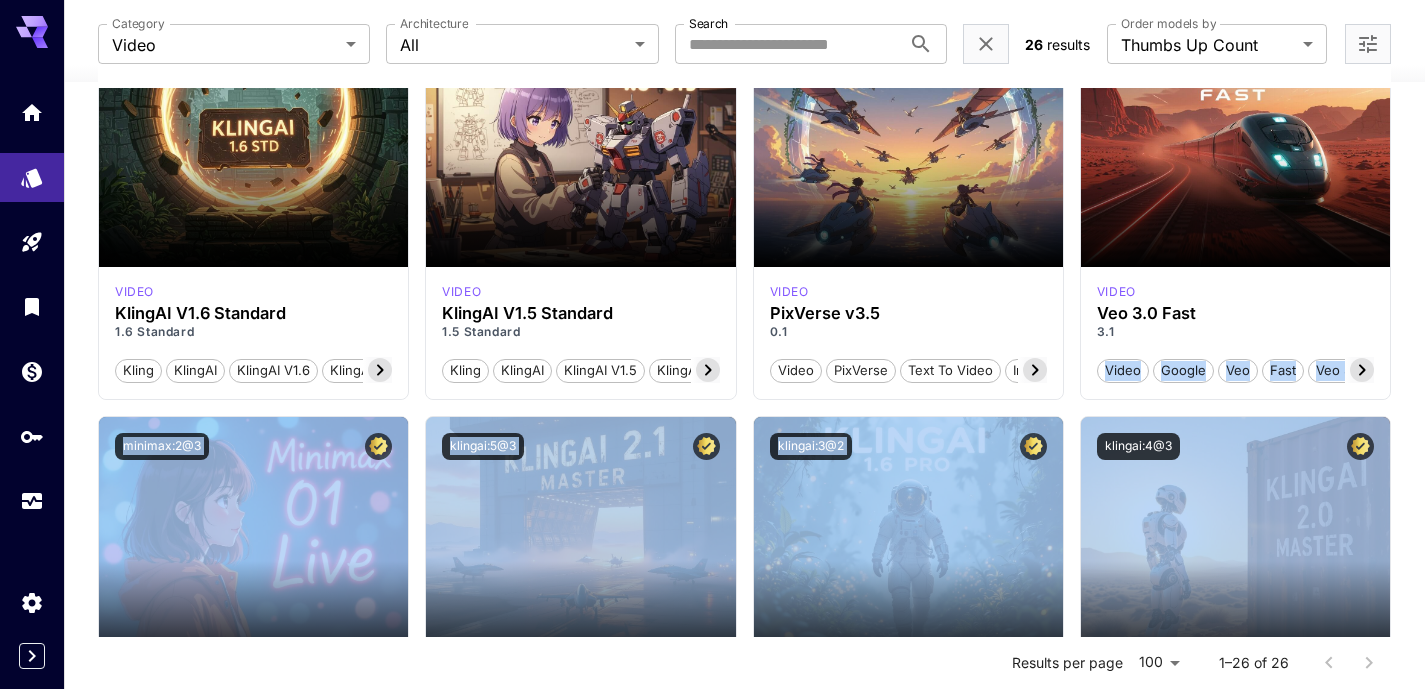 drag, startPoint x: 1424, startPoint y: 328, endPoint x: 1403, endPoint y: 414, distance: 88.52683 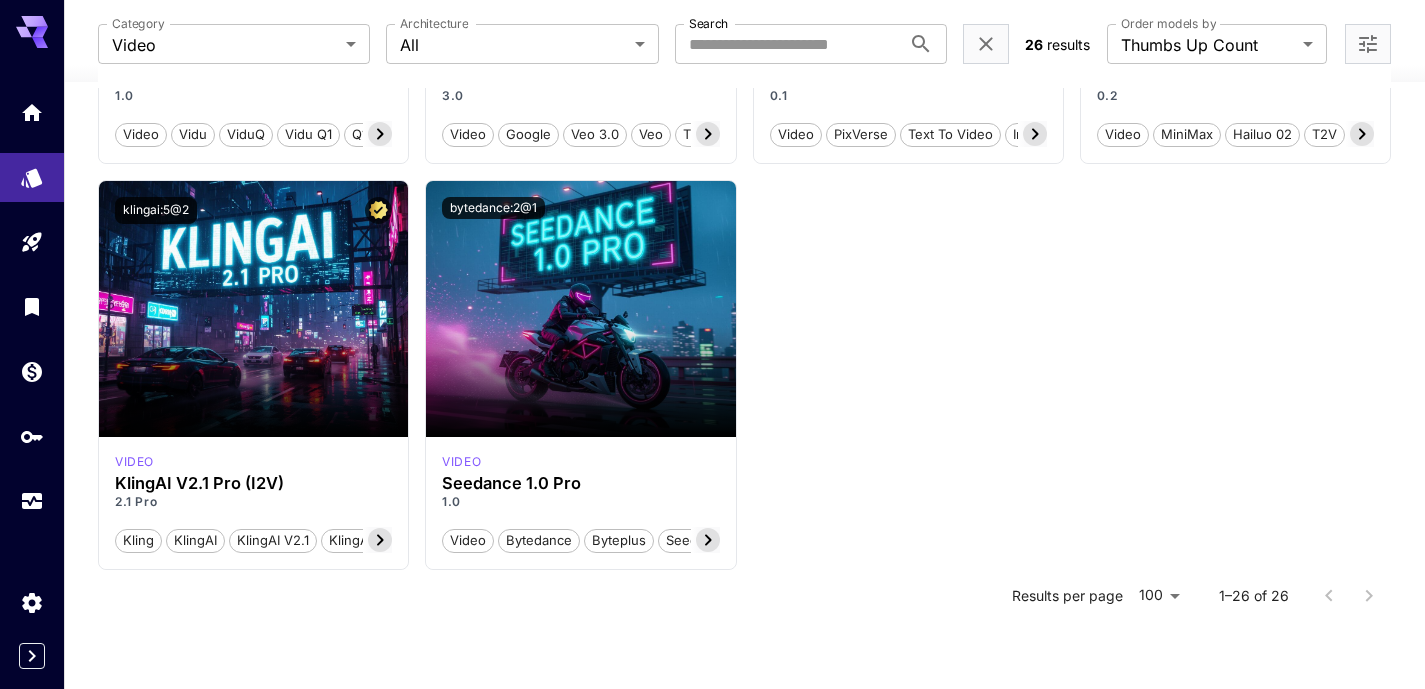 scroll, scrollTop: 2512, scrollLeft: 0, axis: vertical 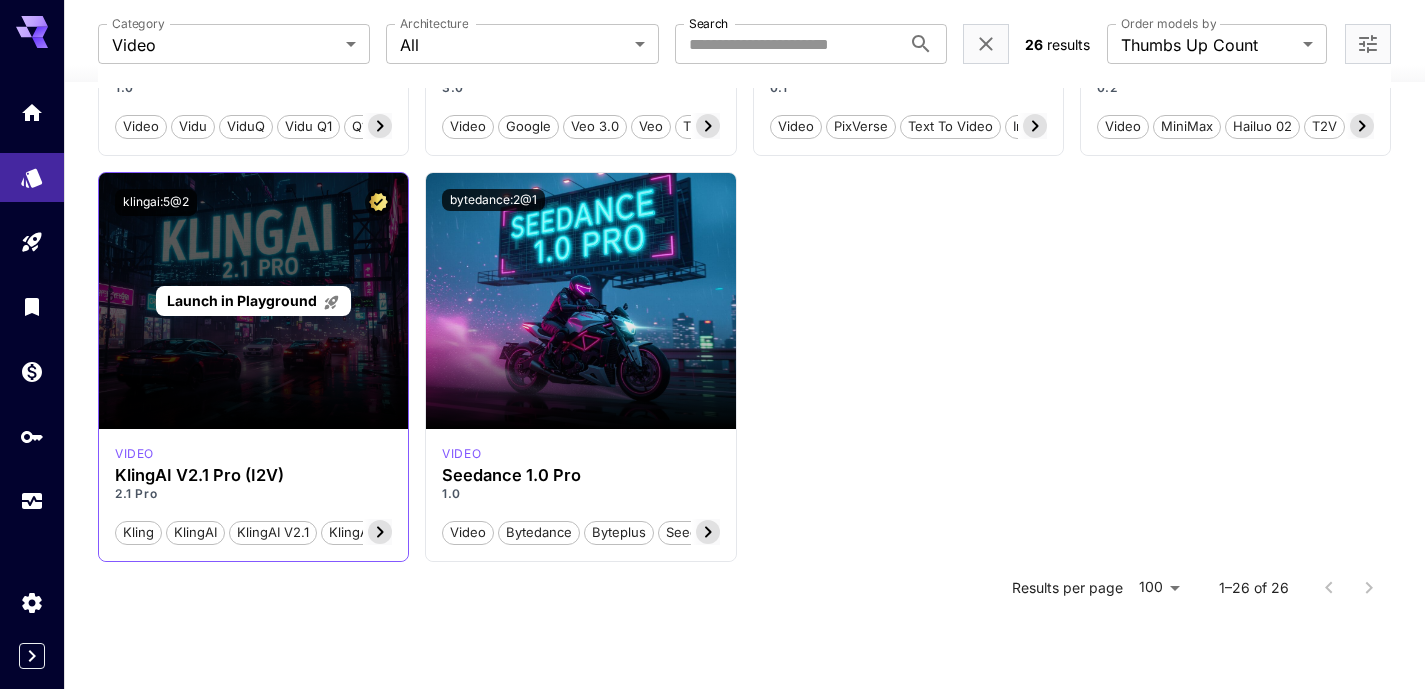 click on "Launch in Playground" at bounding box center (242, 300) 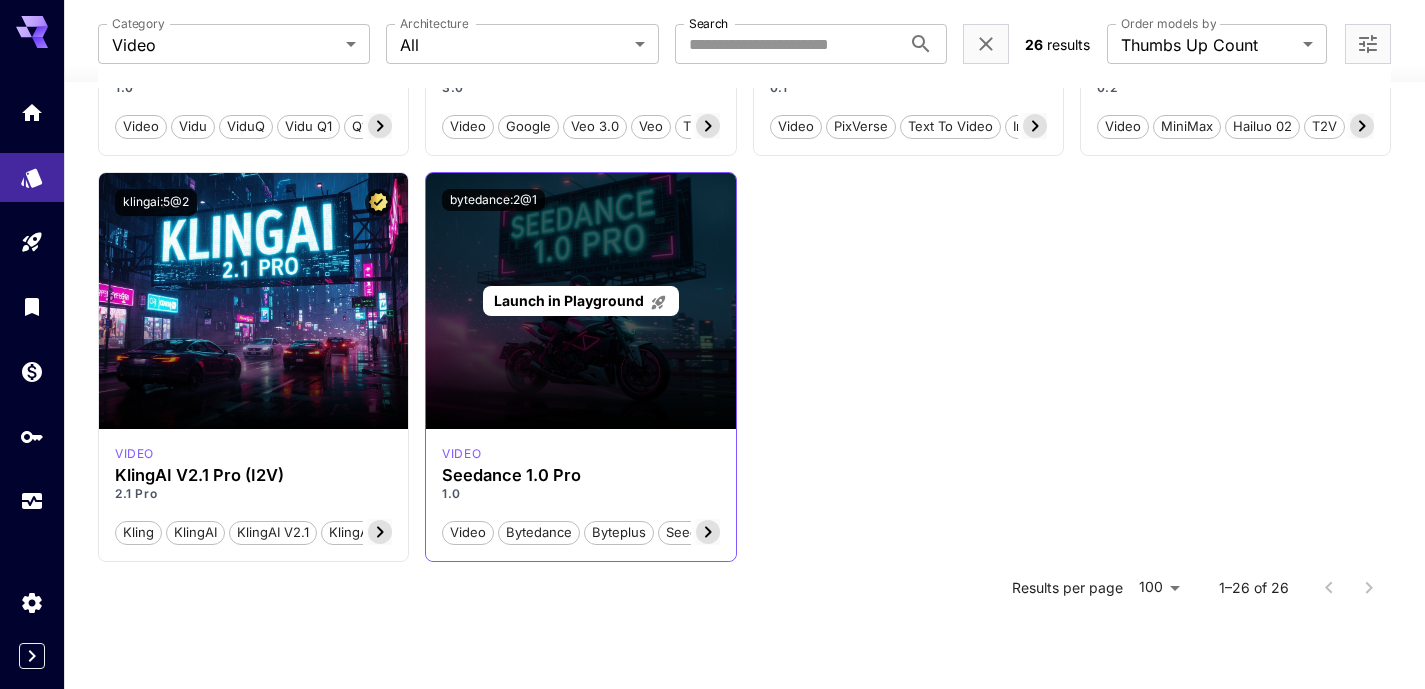 click on "Launch in Playground" at bounding box center (569, 300) 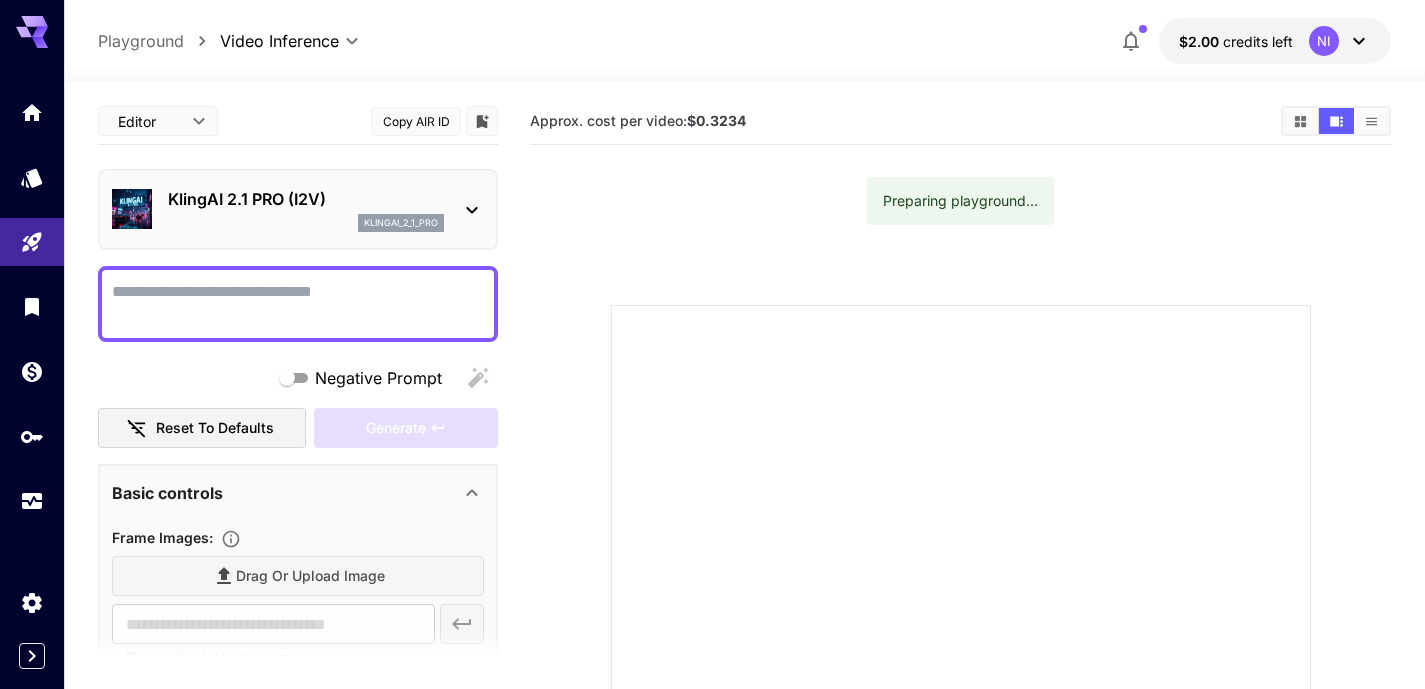 scroll, scrollTop: 0, scrollLeft: 0, axis: both 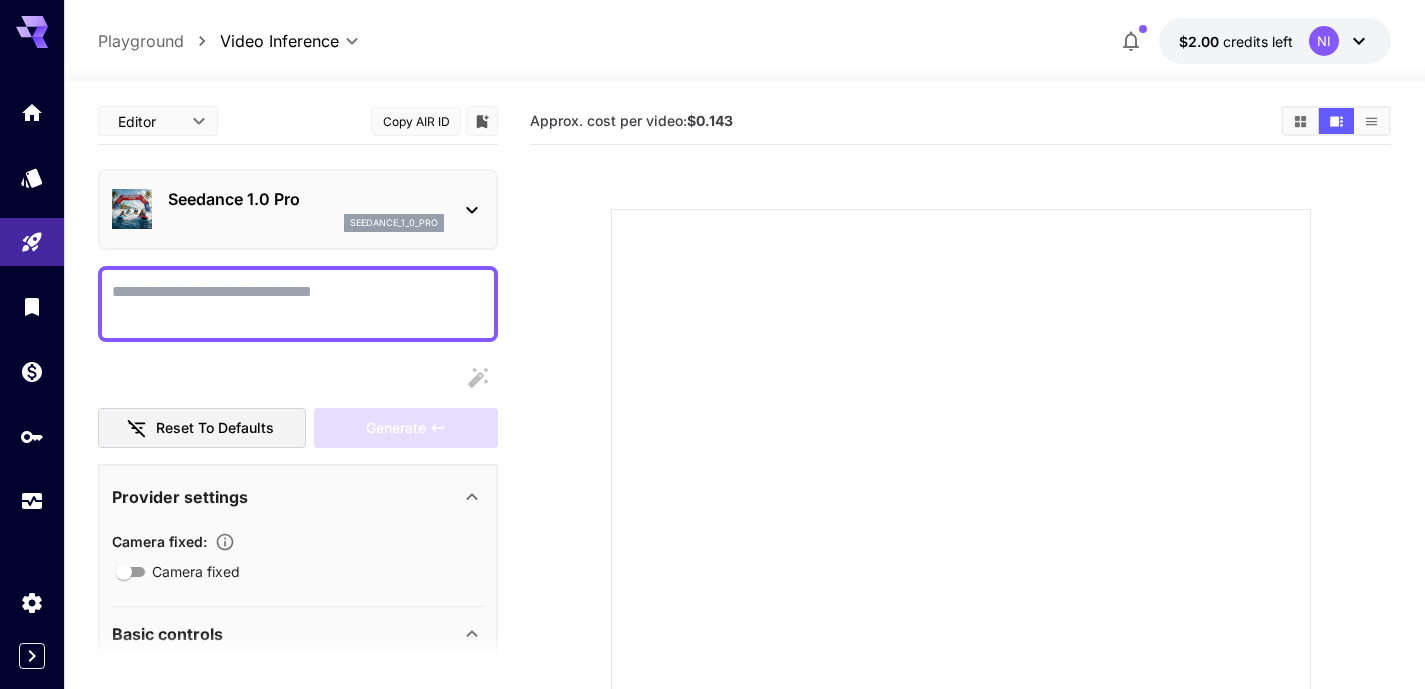 click on "Seedance 1.0 Pro" at bounding box center (306, 199) 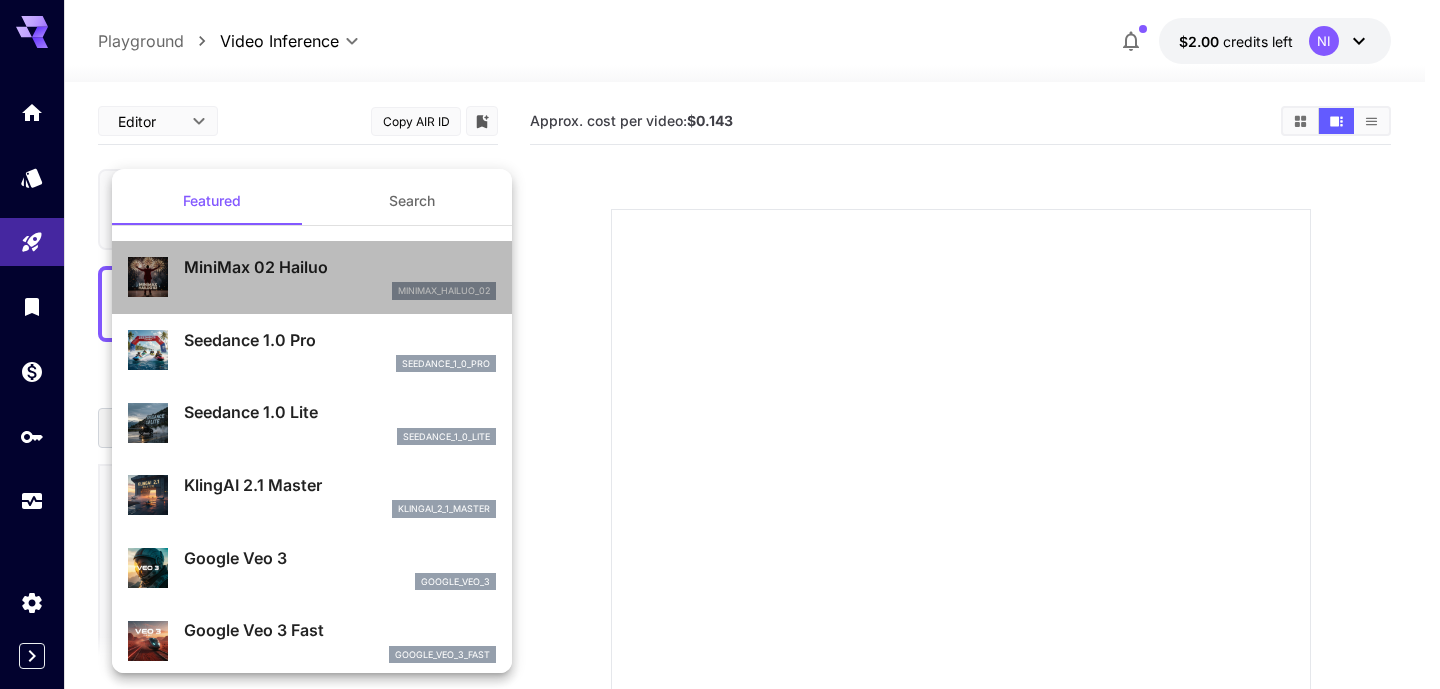 click on "MiniMax 02 Hailuo" at bounding box center (340, 267) 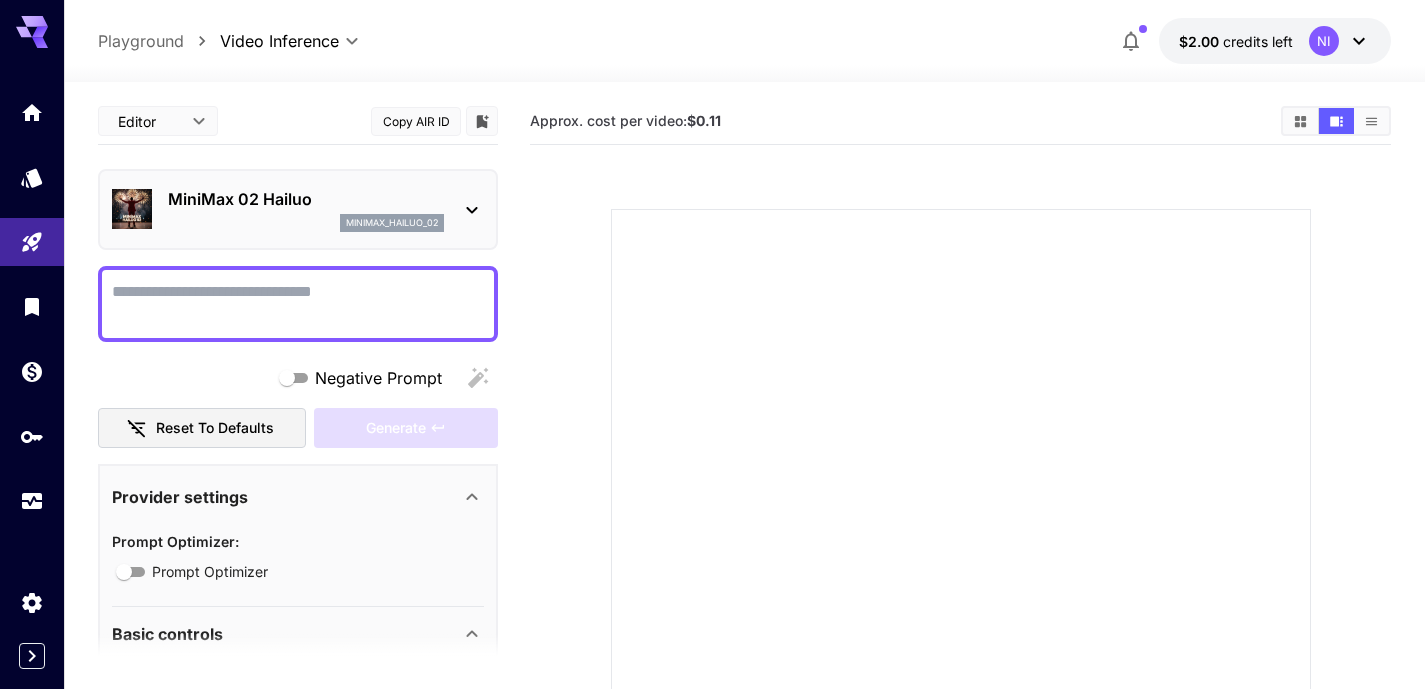 click on "MiniMax 02 Hailuo" at bounding box center [306, 199] 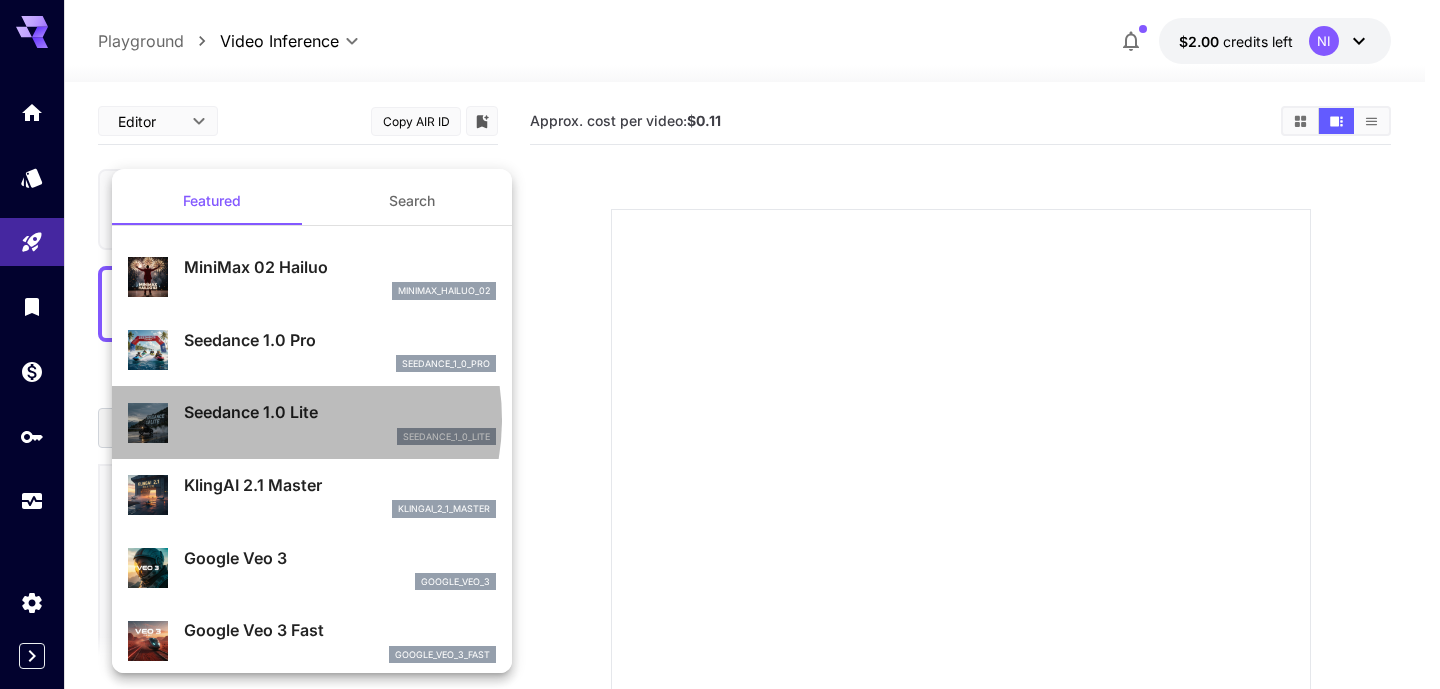click on "Seedance 1.0 Lite" at bounding box center [340, 412] 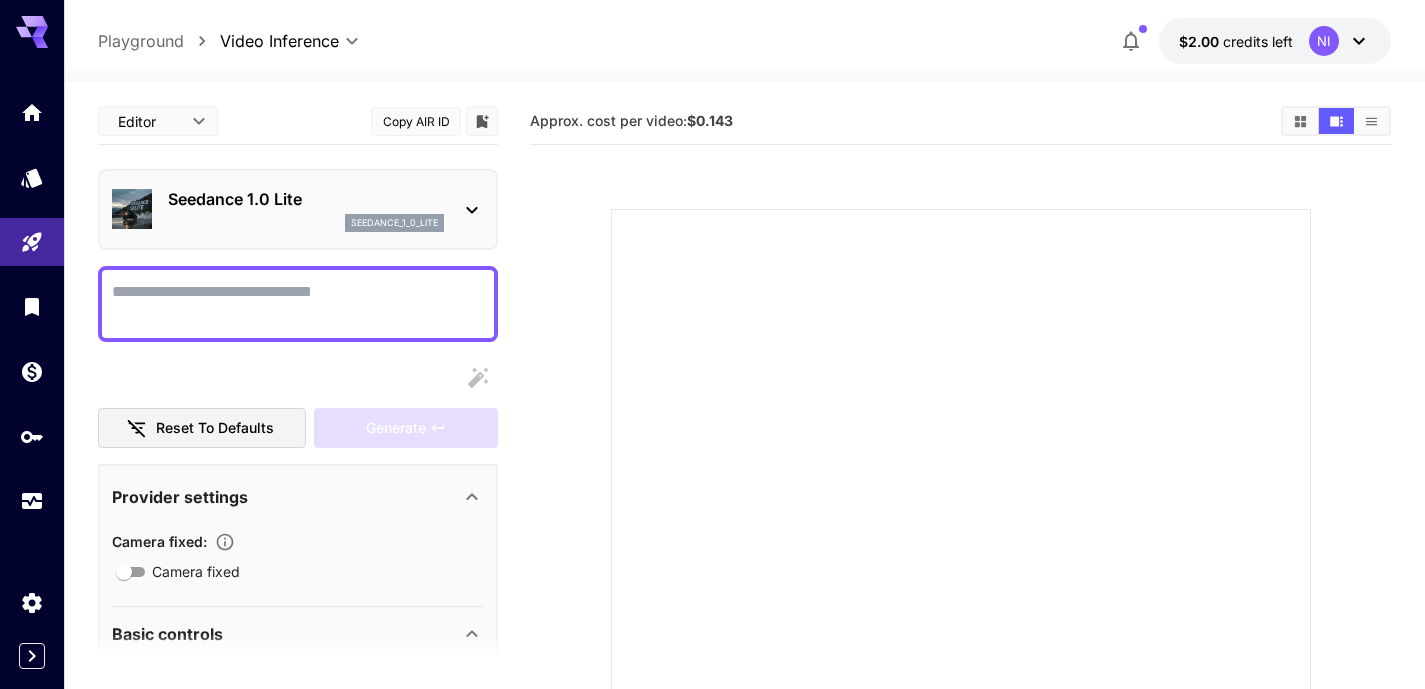 click on "Seedance 1.0 Lite seedance_1_0_lite" at bounding box center (298, 209) 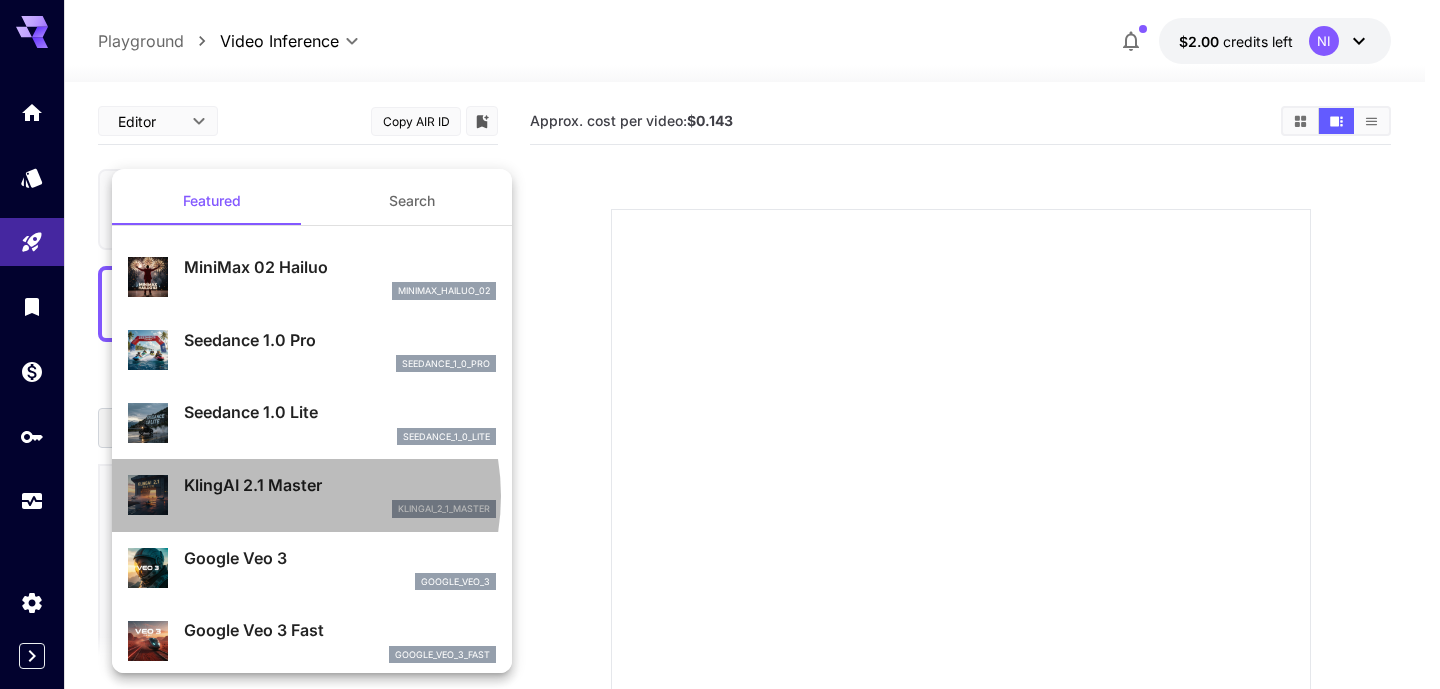 click on "KlingAI 2.1 Master" at bounding box center (340, 485) 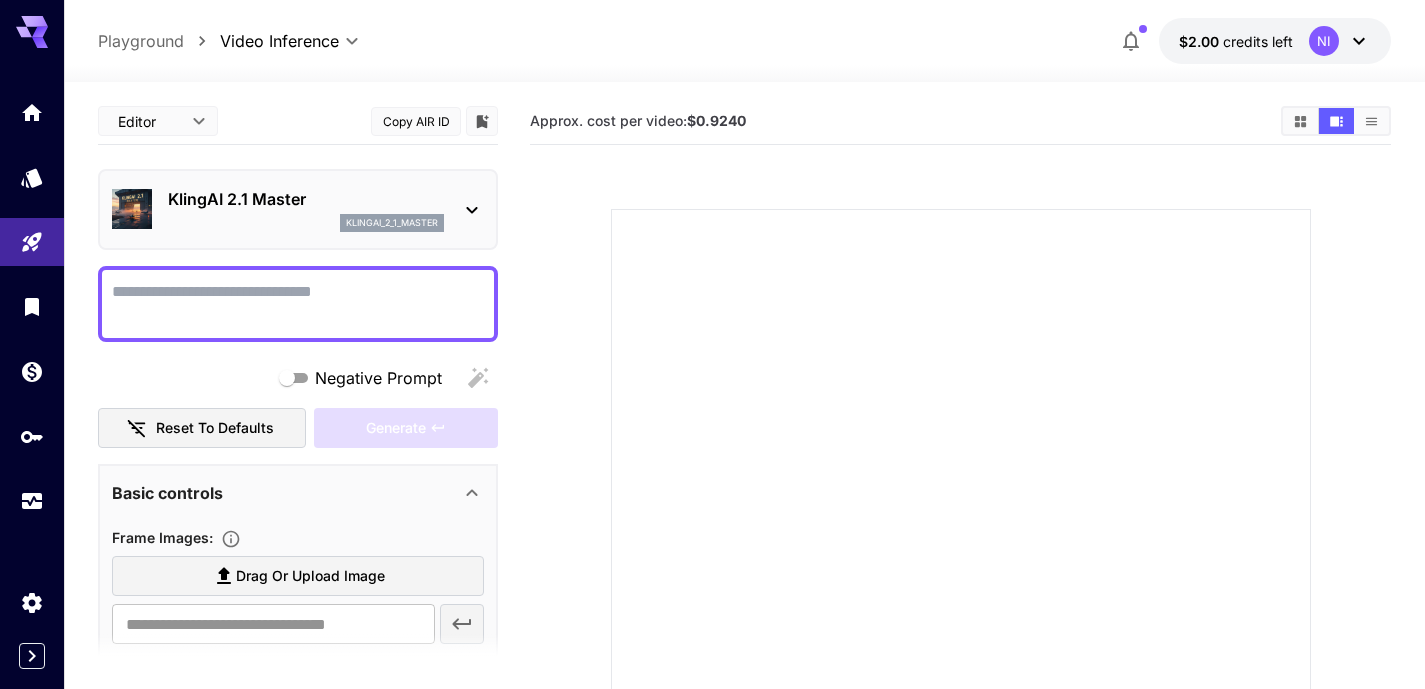 click on "KlingAI 2.1 Master" at bounding box center (306, 199) 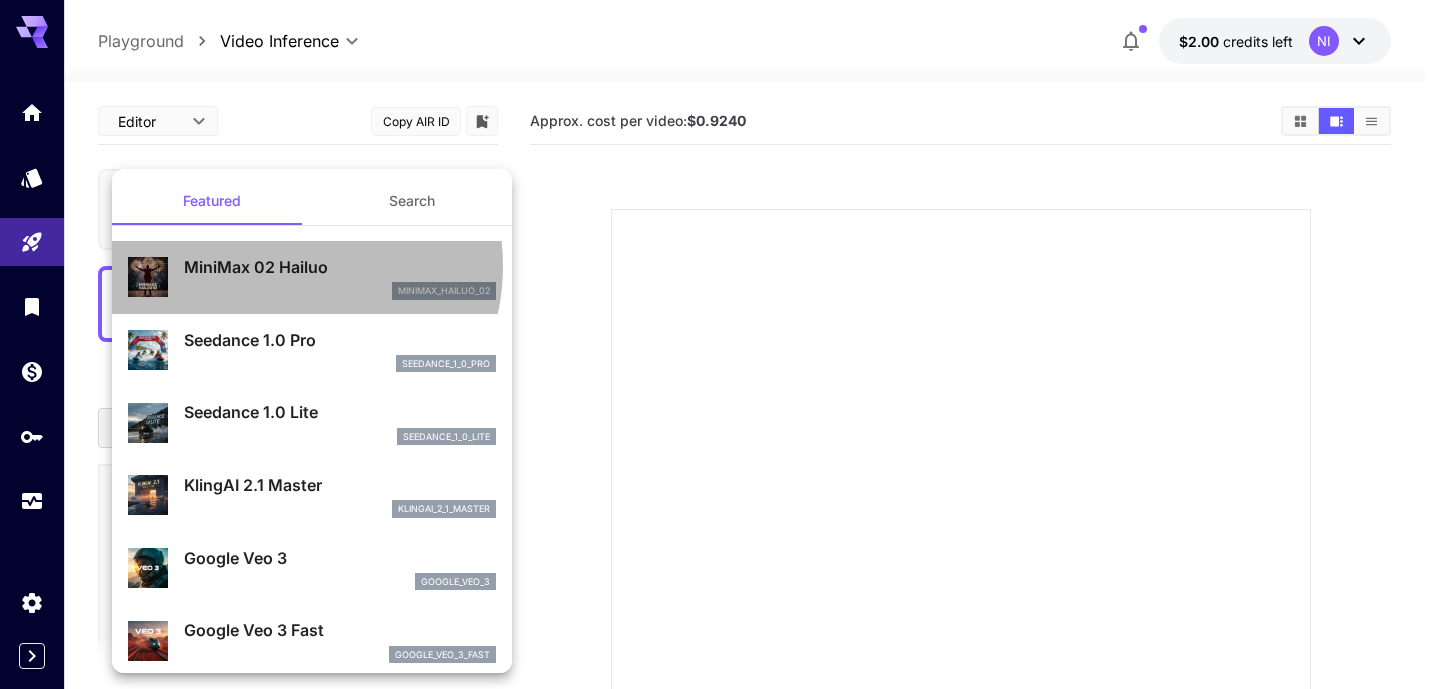 click on "MiniMax 02 Hailuo" at bounding box center [340, 267] 